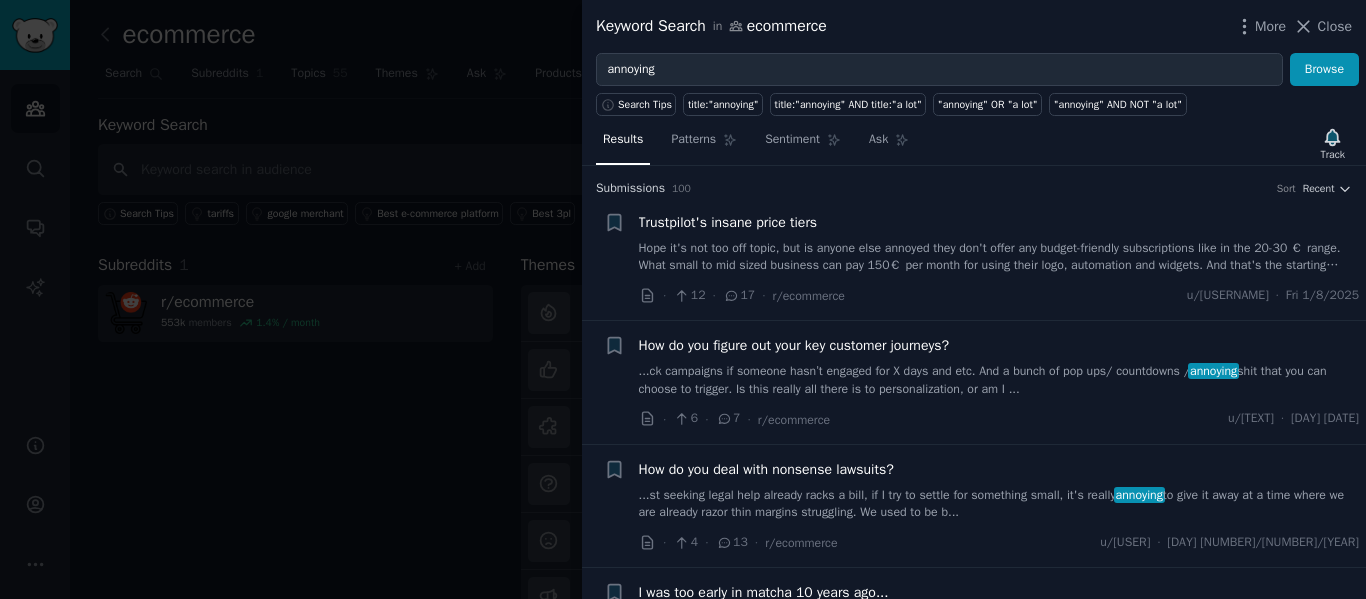 scroll, scrollTop: 0, scrollLeft: 0, axis: both 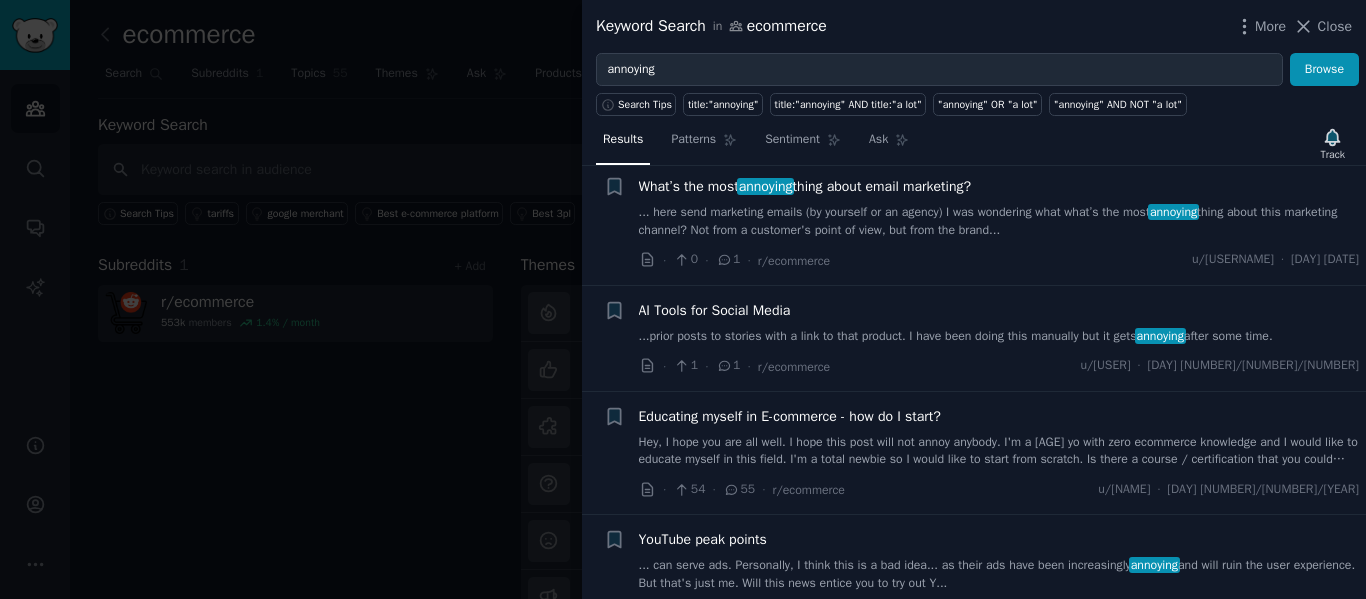 click on "AI Tools for Social Media" at bounding box center [715, 310] 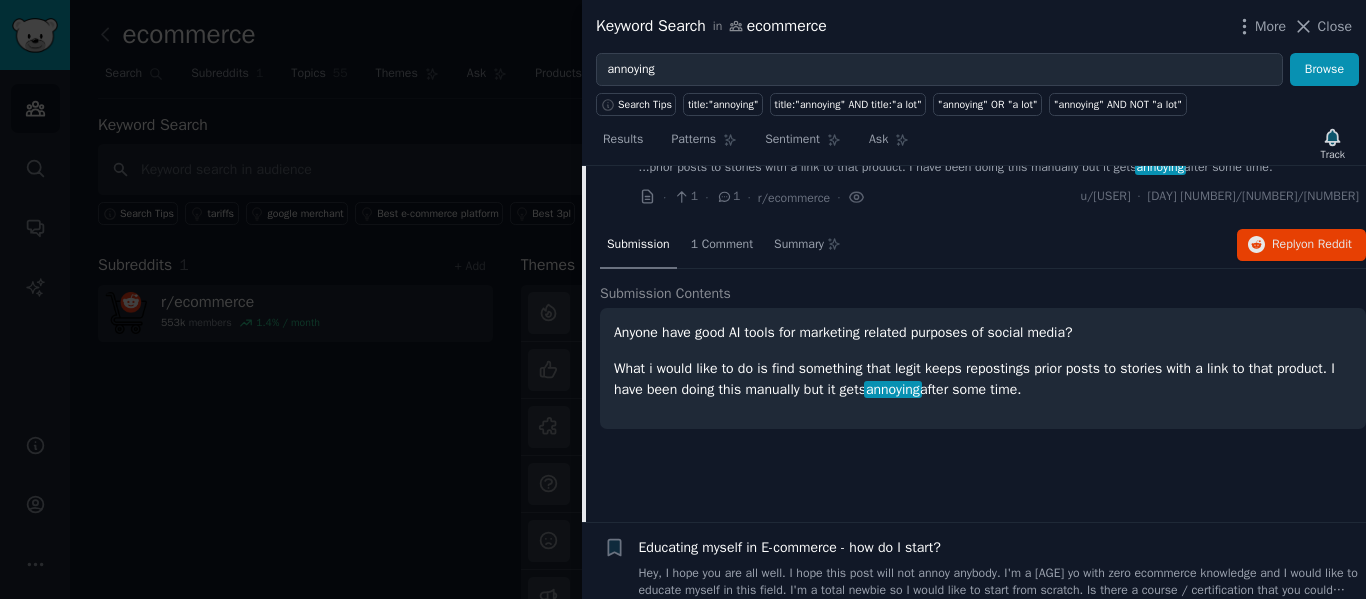 scroll, scrollTop: 1020, scrollLeft: 0, axis: vertical 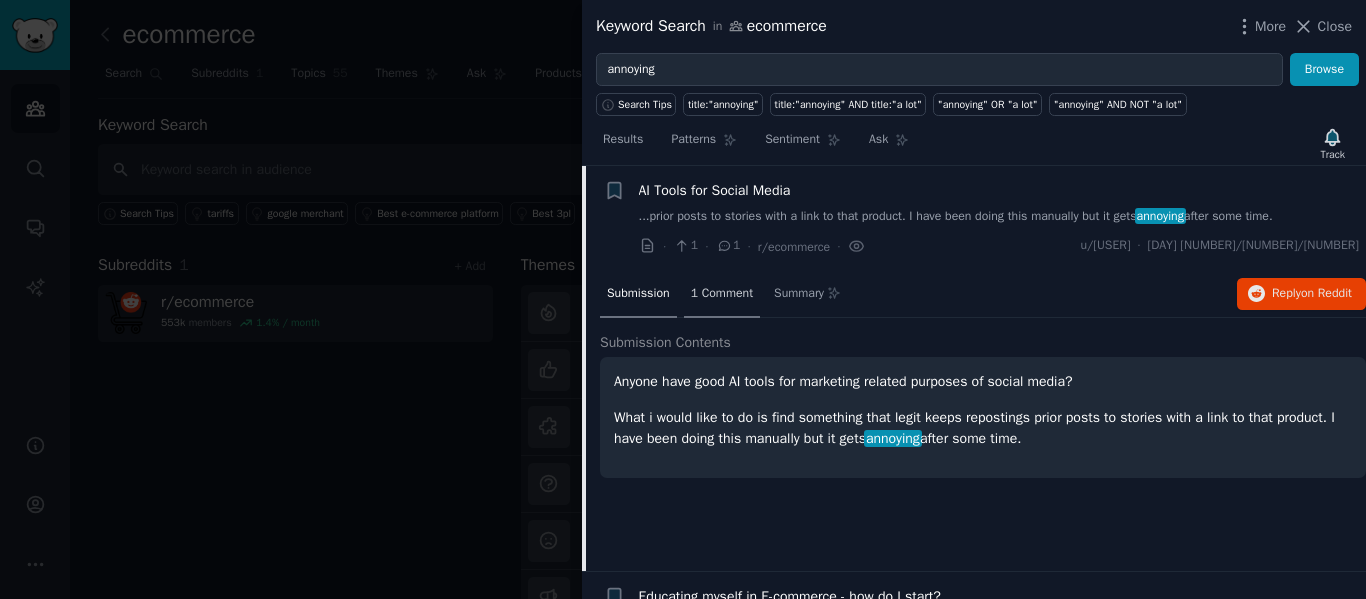 click on "1 Comment" at bounding box center [722, 295] 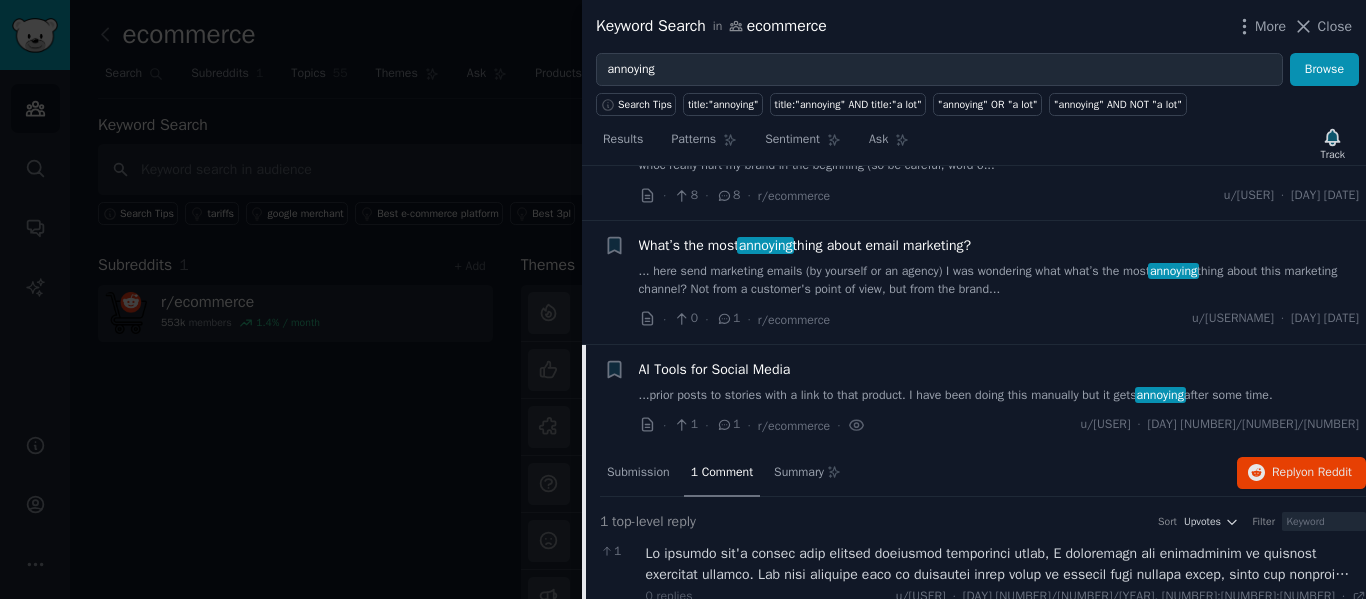 scroll, scrollTop: 820, scrollLeft: 0, axis: vertical 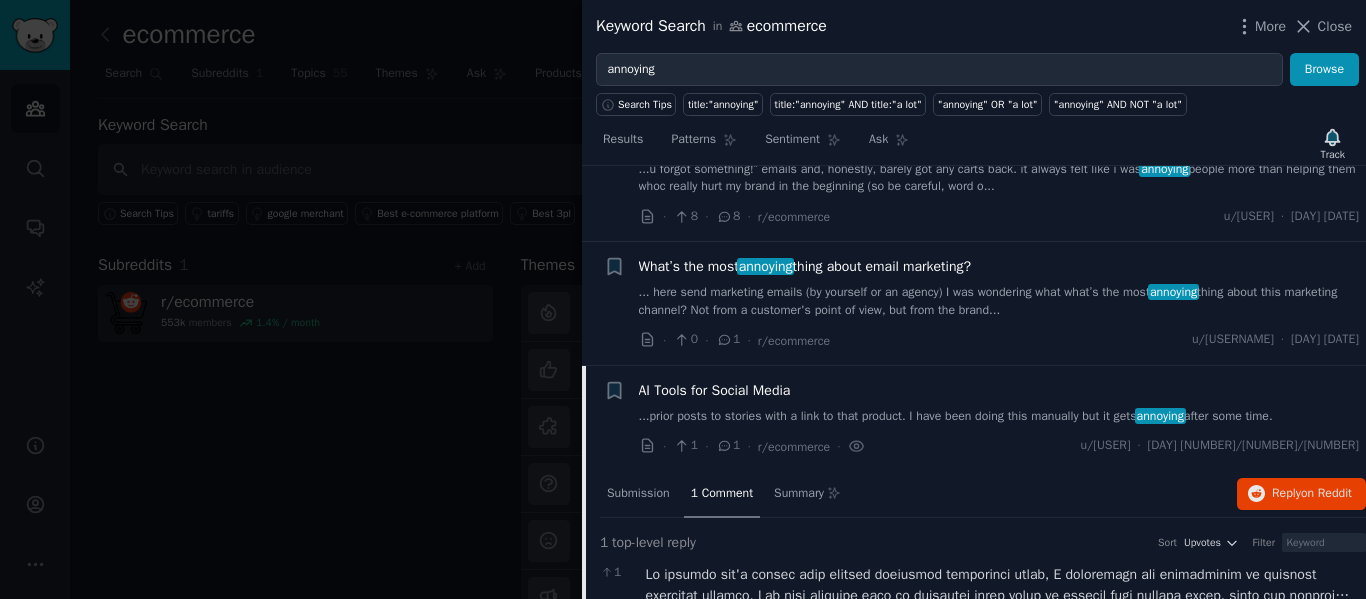 click on "... here send marketing emails (by yourself or an agency)
I was wondering what what’s the most  annoying  thing about this marketing channel?
Not from a customer's point of view, but from the brand..." at bounding box center [999, 301] 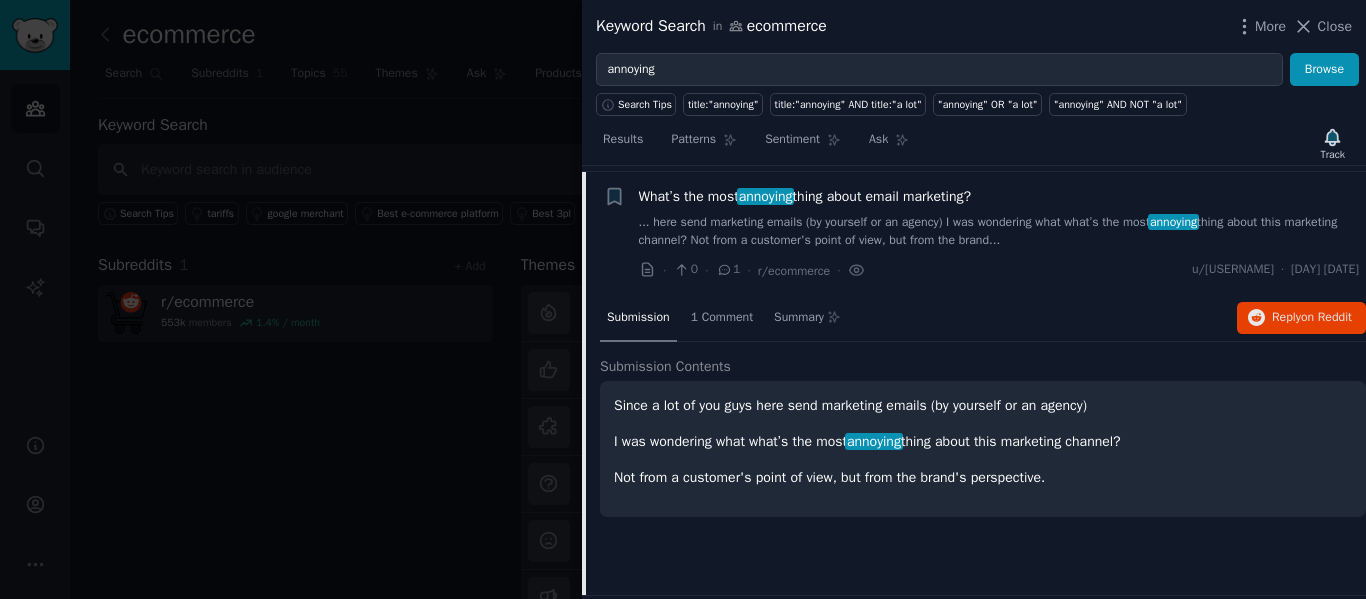 scroll, scrollTop: 896, scrollLeft: 0, axis: vertical 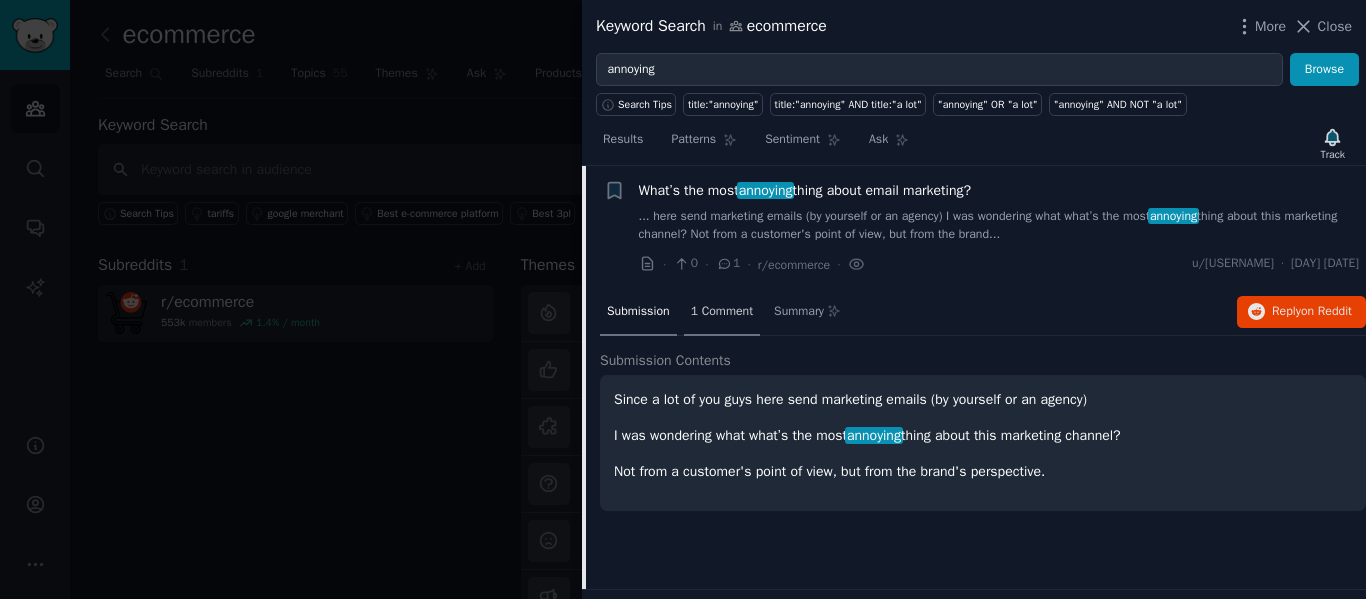 click on "1 Comment" at bounding box center [722, 312] 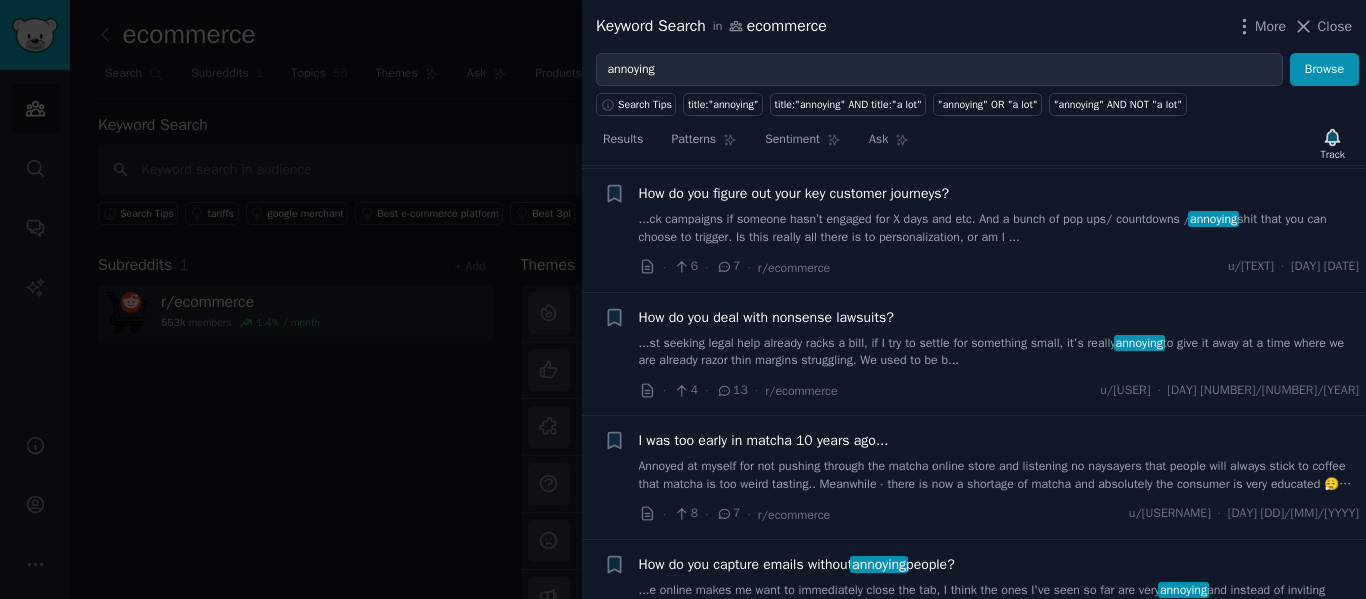 scroll, scrollTop: 200, scrollLeft: 0, axis: vertical 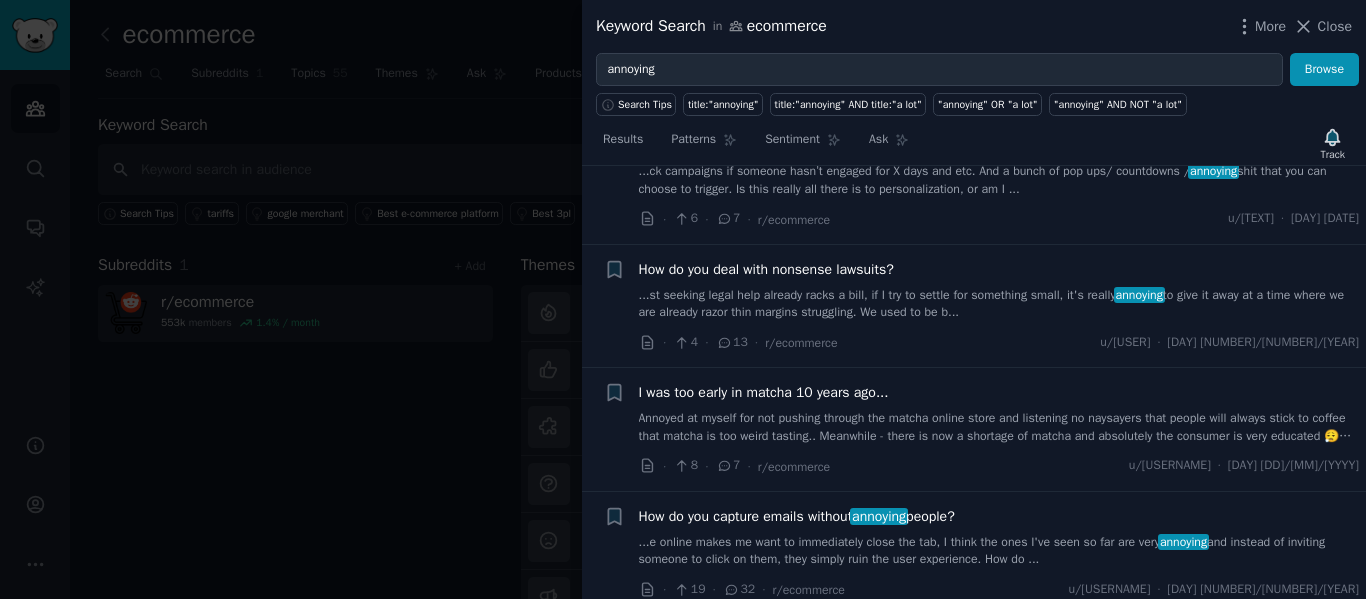 click on "...st seeking legal help already racks a bill, if I try to settle for something small, it's really annoying to give it away at a time where we are already razor thin margins struggling.
We used to be b..." at bounding box center [999, 304] 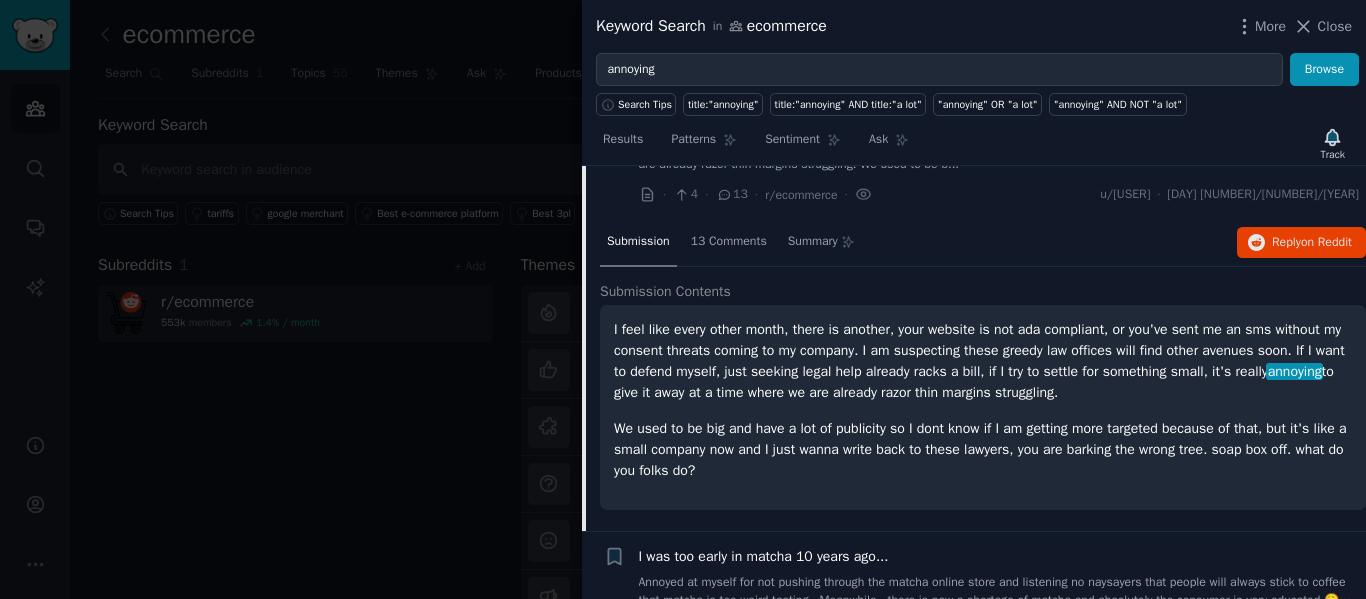 scroll, scrollTop: 379, scrollLeft: 0, axis: vertical 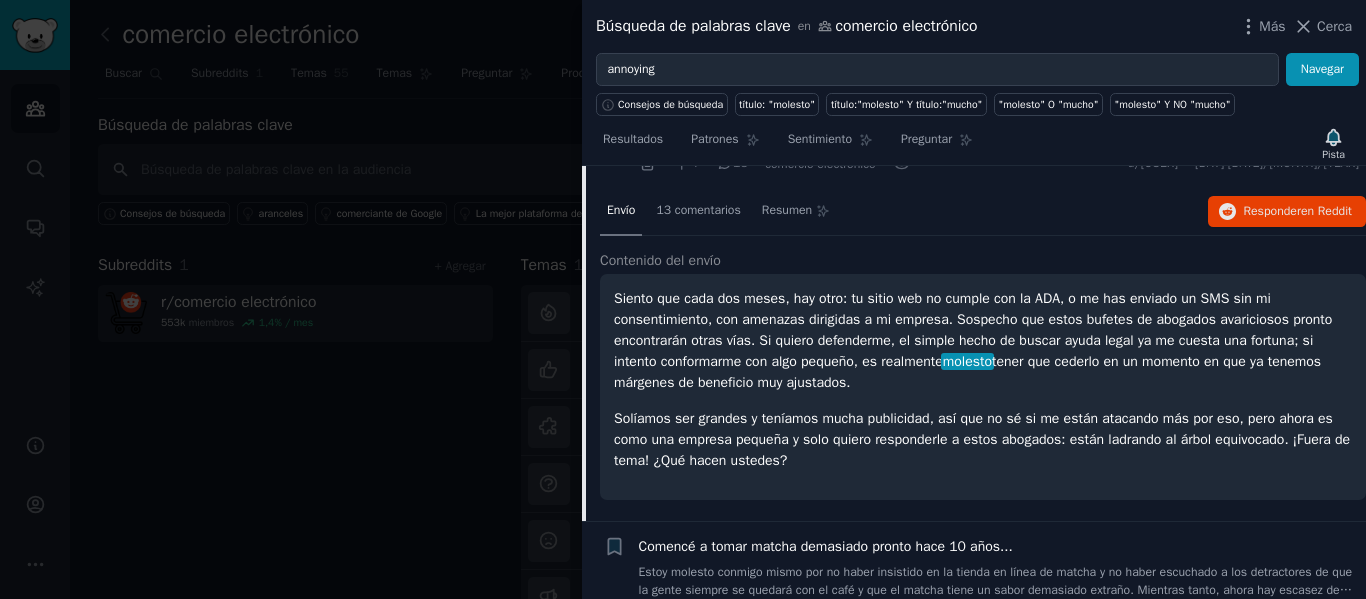 click on "Solíamos ser grandes y teníamos mucha publicidad, así que no sé si me están atacando más por eso, pero ahora es como una empresa pequeña y solo quiero responderle a estos abogados: están ladrando al árbol equivocado. ¡Fuera de tema! ¿Qué hacen ustedes?" at bounding box center [983, 439] 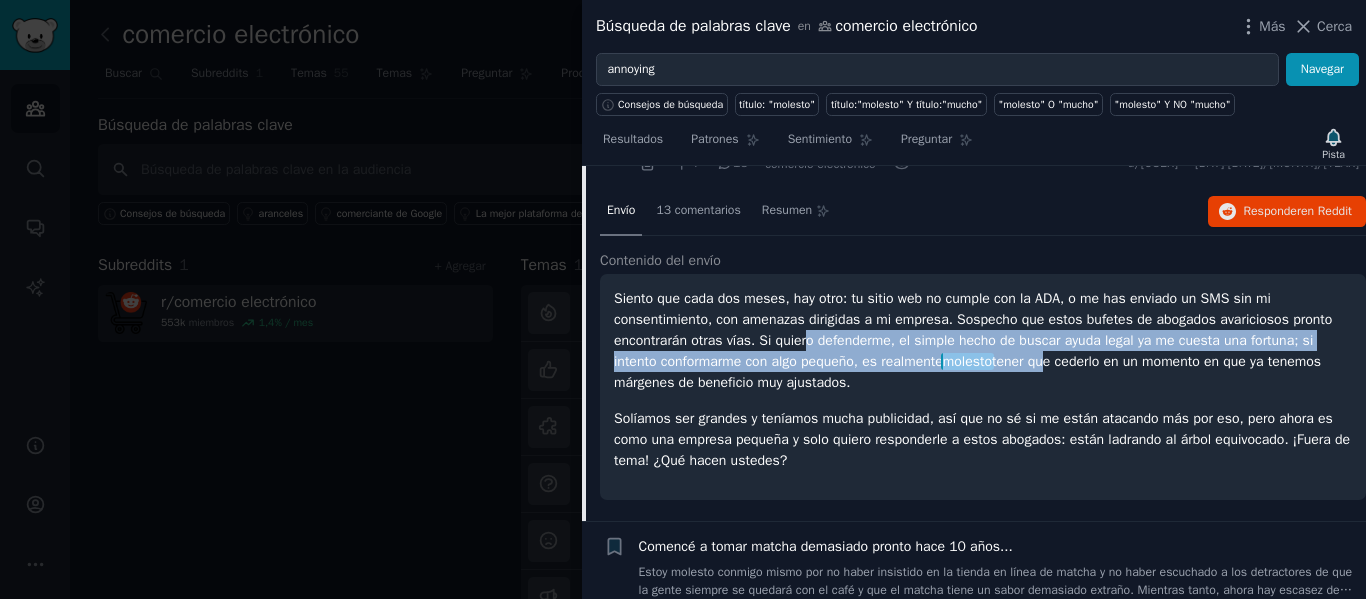 drag, startPoint x: 804, startPoint y: 339, endPoint x: 1048, endPoint y: 367, distance: 245.6013 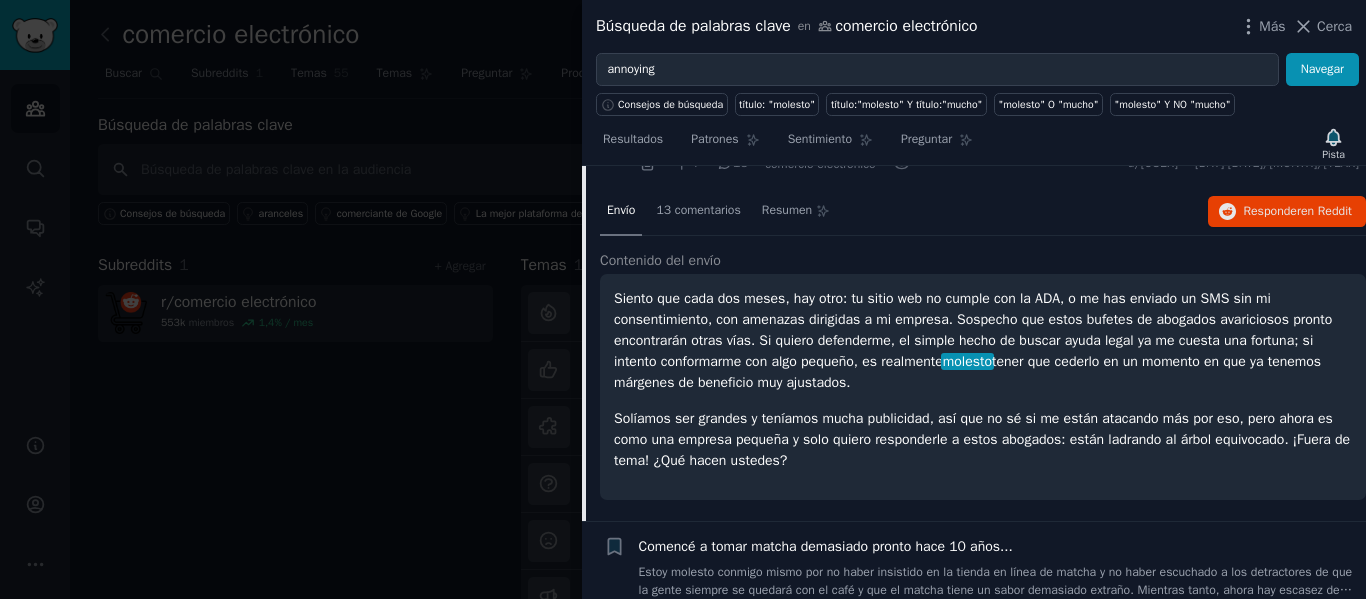 click on "Siento que cada dos meses, hay otro: tu sitio web no cumple con la ADA, o me has enviado un SMS sin mi consentimiento, con amenazas dirigidas a mi empresa. Sospecho que estos bufetes de abogados avariciosos pronto encontrarán otras vías. Si quiero defenderme, el simple hecho de buscar ayuda legal ya me cuesta una fortuna; si intento conformarme con algo pequeño, es realmente  molesto  tener que cederlo en un momento en que ya tenemos márgenes de beneficio muy ajustados." at bounding box center [983, 340] 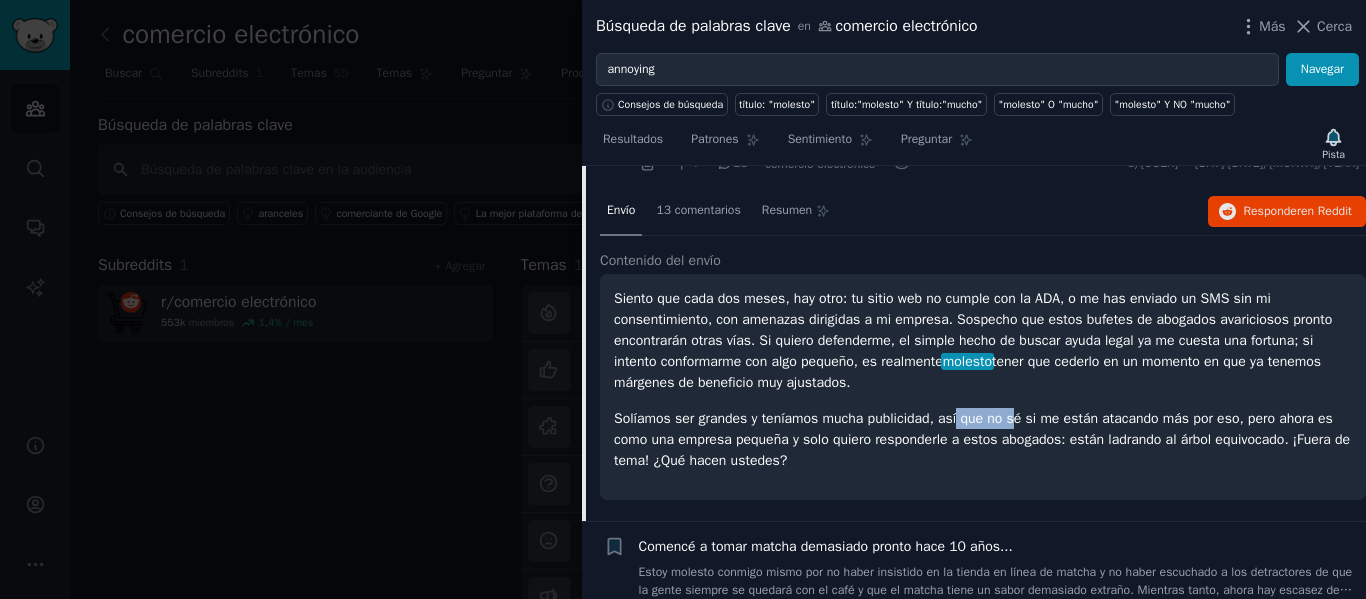 drag, startPoint x: 953, startPoint y: 427, endPoint x: 1012, endPoint y: 425, distance: 59.03389 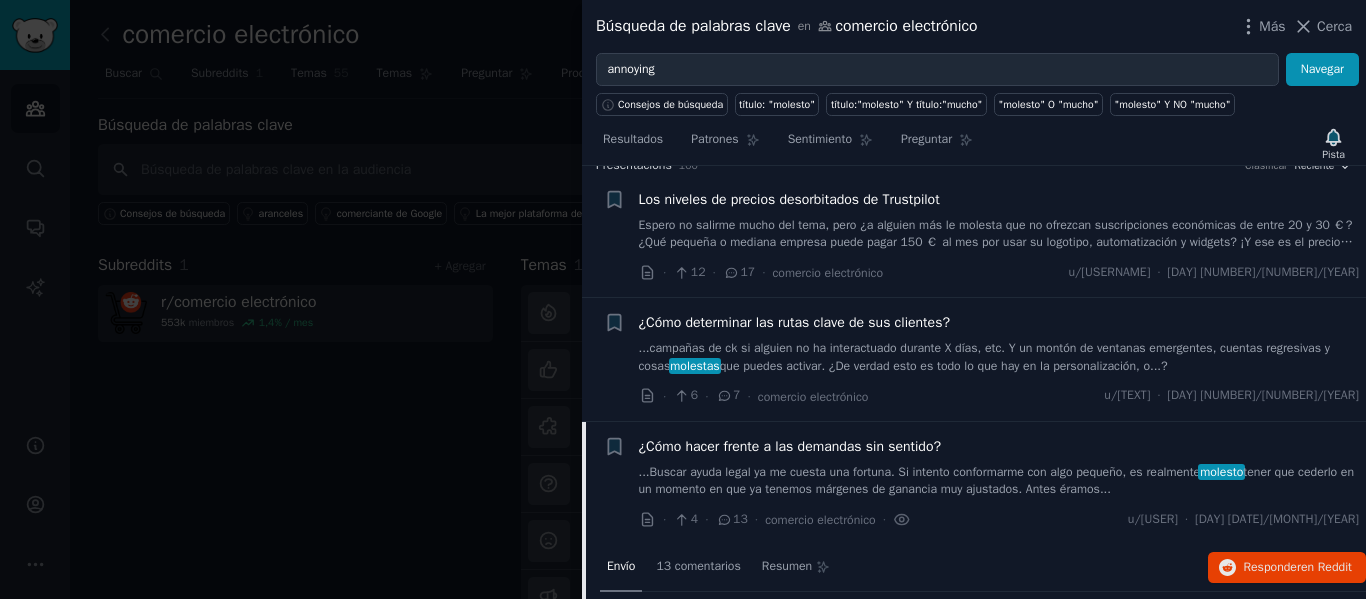 scroll, scrollTop: 0, scrollLeft: 0, axis: both 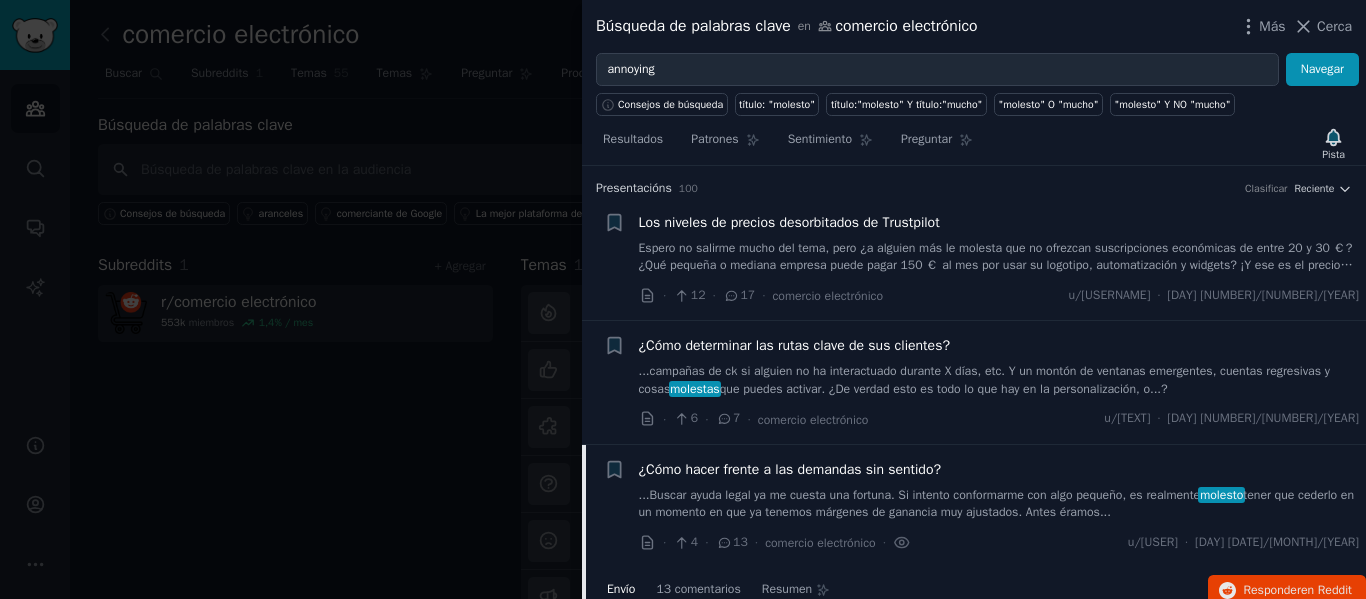 click on "que puedes activar. ¿De verdad esto es todo lo que hay en la personalización, o...?" at bounding box center [944, 389] 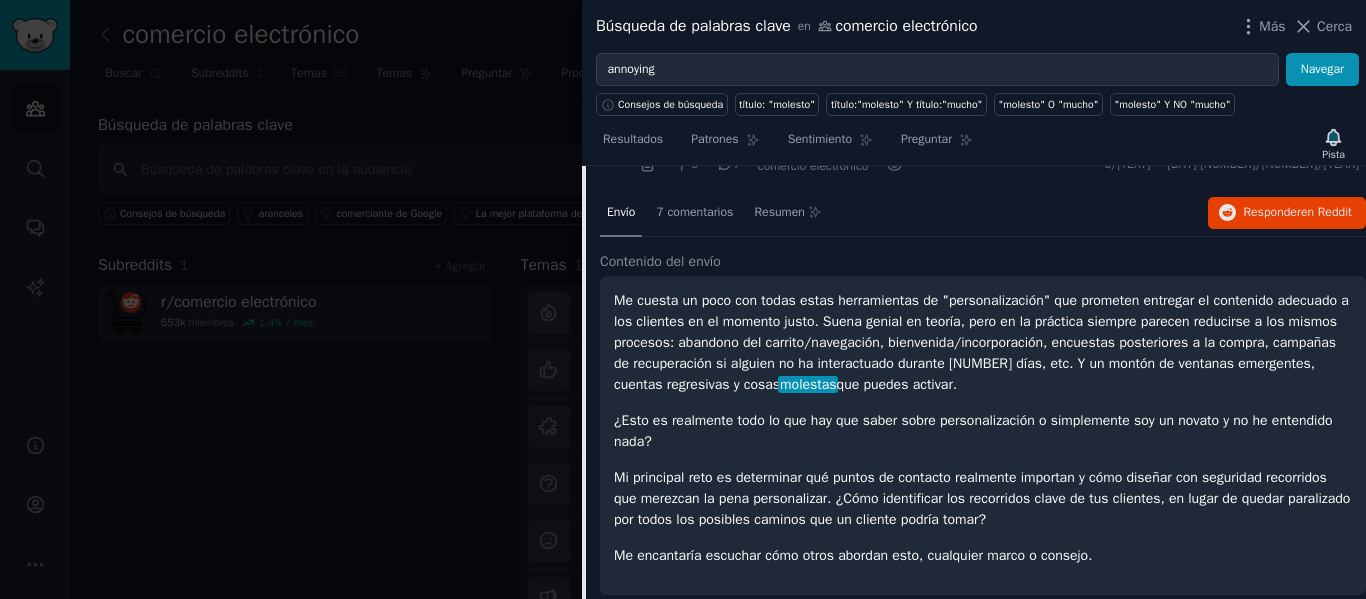 scroll, scrollTop: 255, scrollLeft: 0, axis: vertical 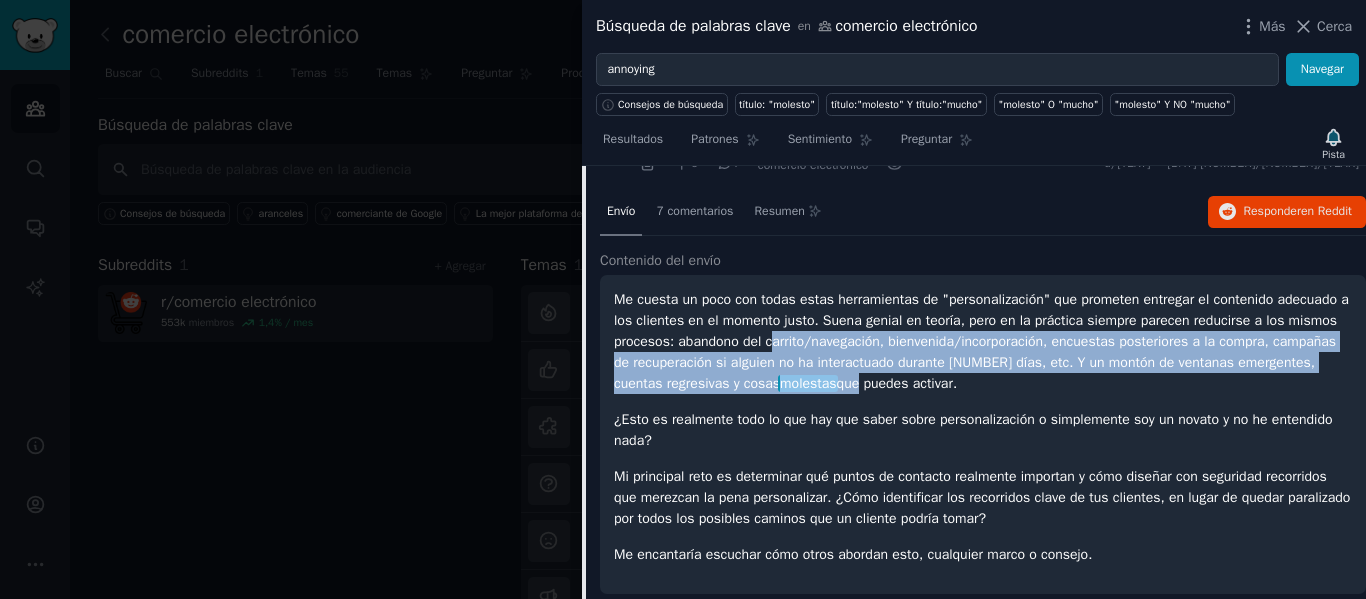 drag, startPoint x: 770, startPoint y: 343, endPoint x: 800, endPoint y: 387, distance: 53.25411 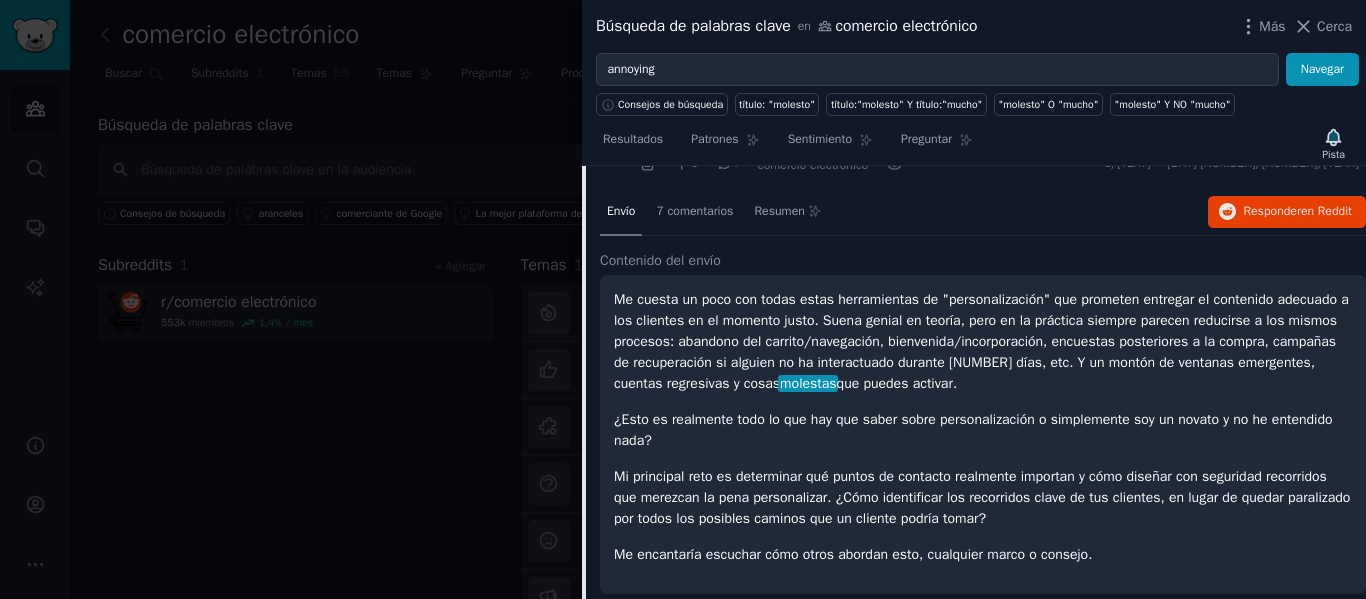 click on "Me cuesta un poco con todas estas herramientas de "personalización" que prometen entregar el contenido adecuado a los clientes en el momento justo. Suena genial en teoría, pero en la práctica siempre parecen reducirse a los mismos procesos: abandono del carrito/navegación, bienvenida/incorporación, encuestas posteriores a la compra, campañas de recuperación si alguien no ha interactuado durante X días, etc. Y un montón de ventanas emergentes, cuentas regresivas y cosas molestas que puedes activar.
¿Esto es realmente todo lo que hay que saber sobre personalización o simplemente soy un novato y no he entendido nada?
Mi principal reto es determinar qué puntos de contacto realmente importan y cómo diseñar con seguridad recorridos que merezcan la pena personalizar. ¿Cómo identificar los recorridos clave de tus clientes, en lugar de quedar paralizado por todos los posibles caminos que un cliente podría tomar?
Me encantaría escuchar cómo otros abordan esto, cualquier marco o consejo." at bounding box center (983, 427) 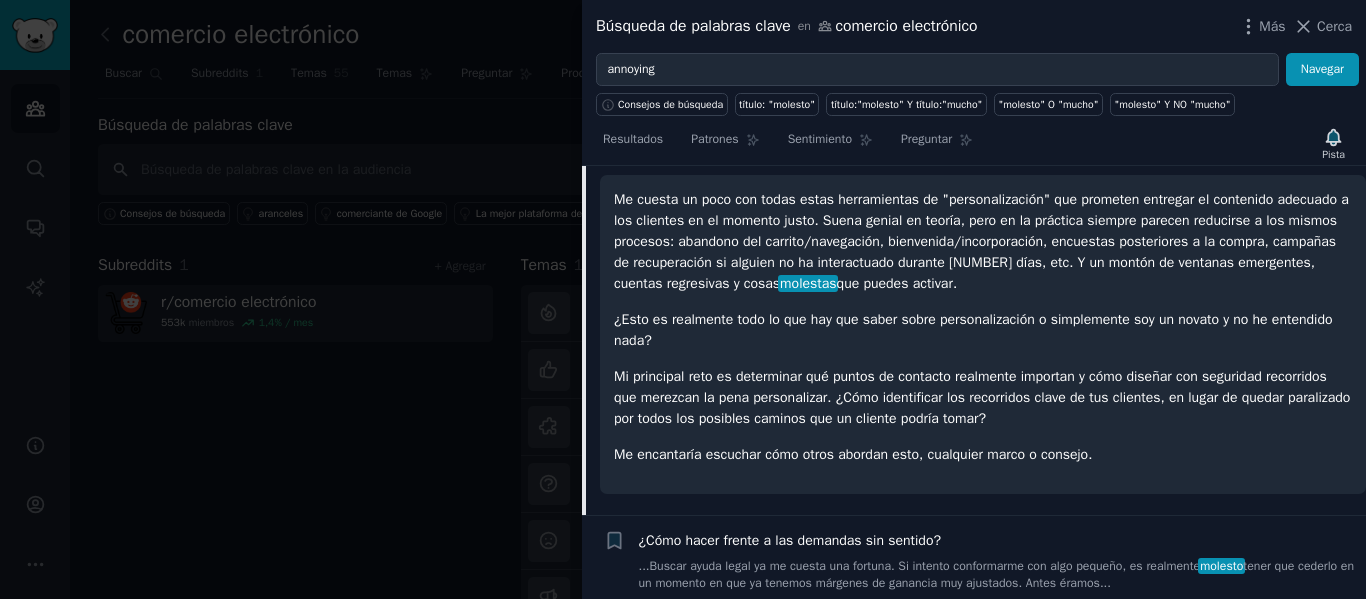 scroll, scrollTop: 255, scrollLeft: 0, axis: vertical 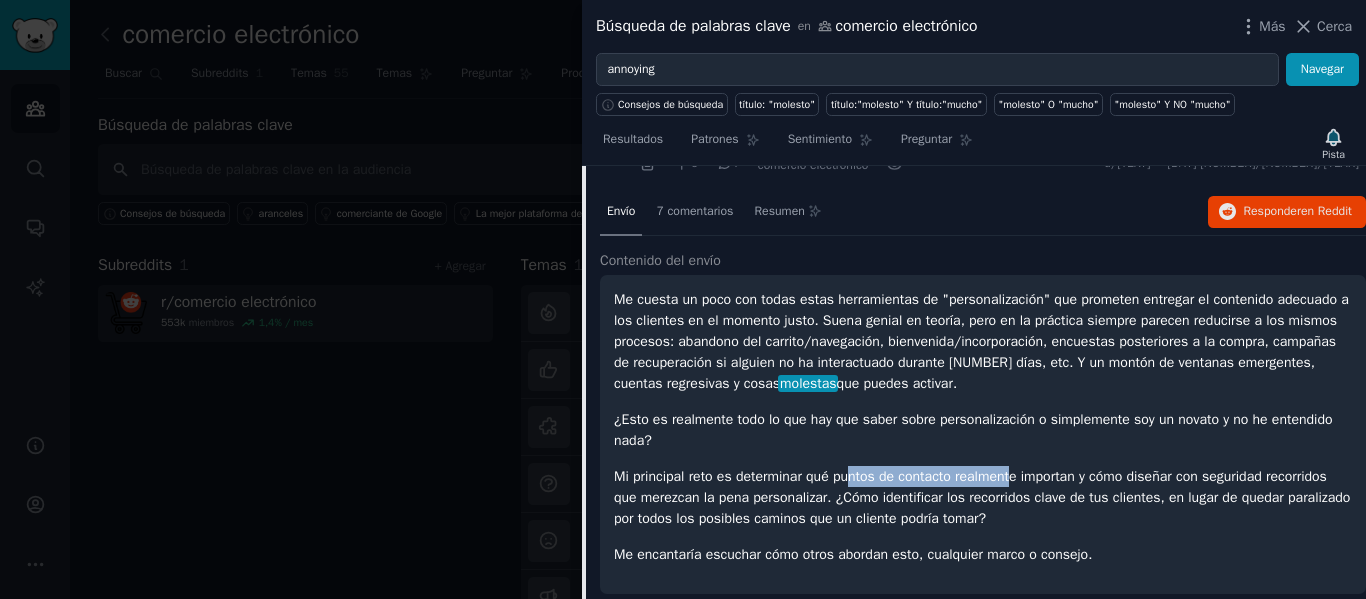 drag, startPoint x: 849, startPoint y: 473, endPoint x: 1017, endPoint y: 476, distance: 168.02678 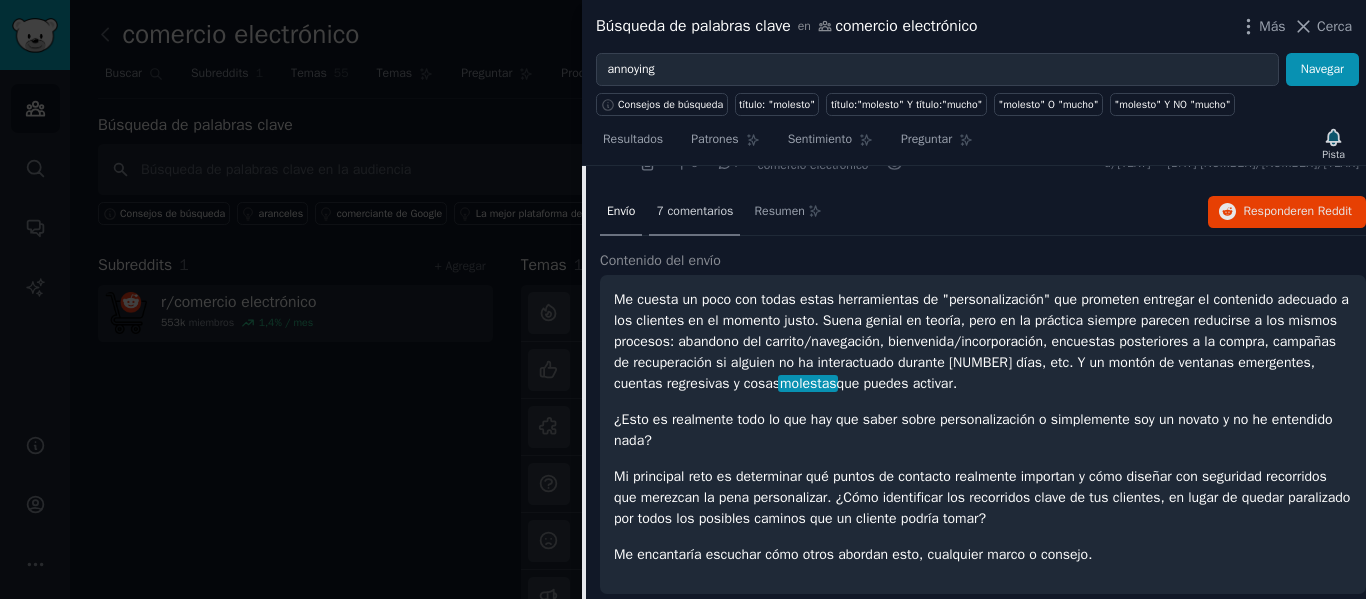click on "7 comentarios" at bounding box center (694, 213) 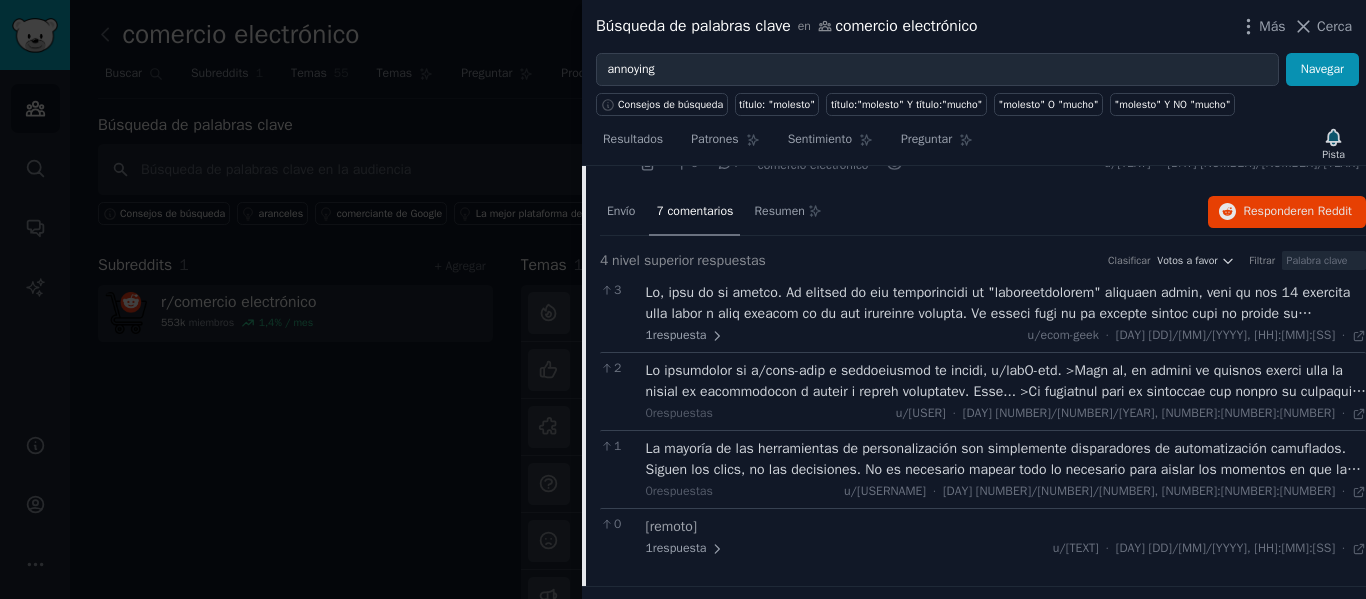 click at bounding box center [1003, 397] 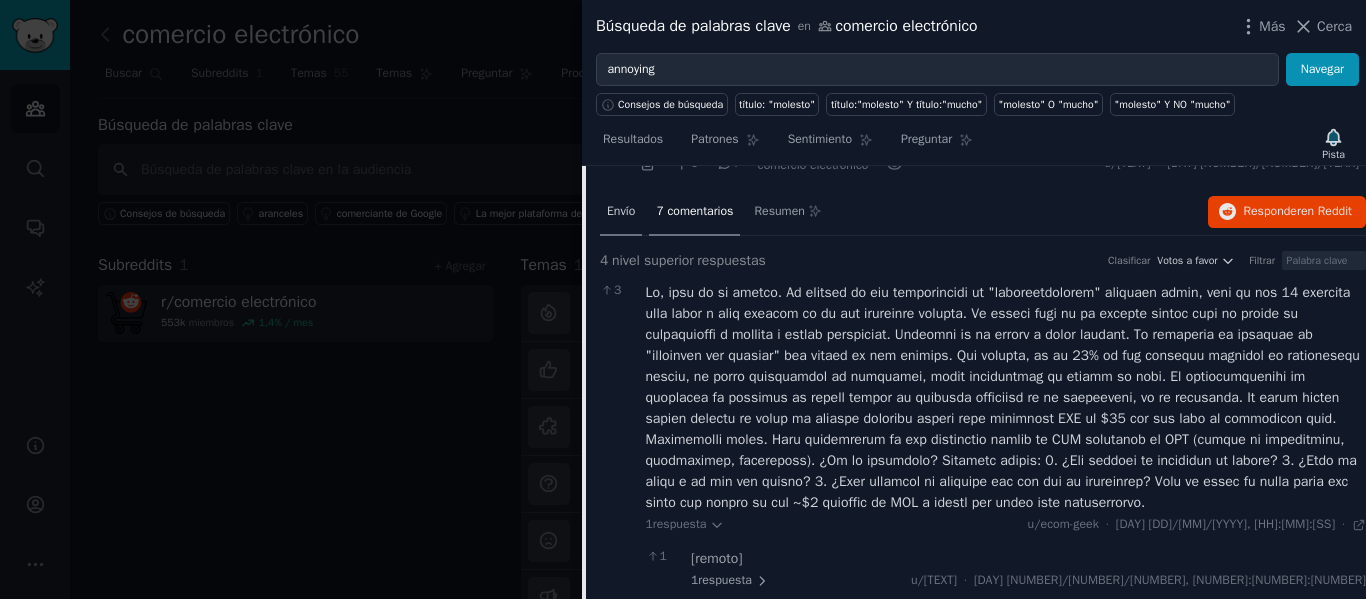 click on "Envío" at bounding box center (621, 211) 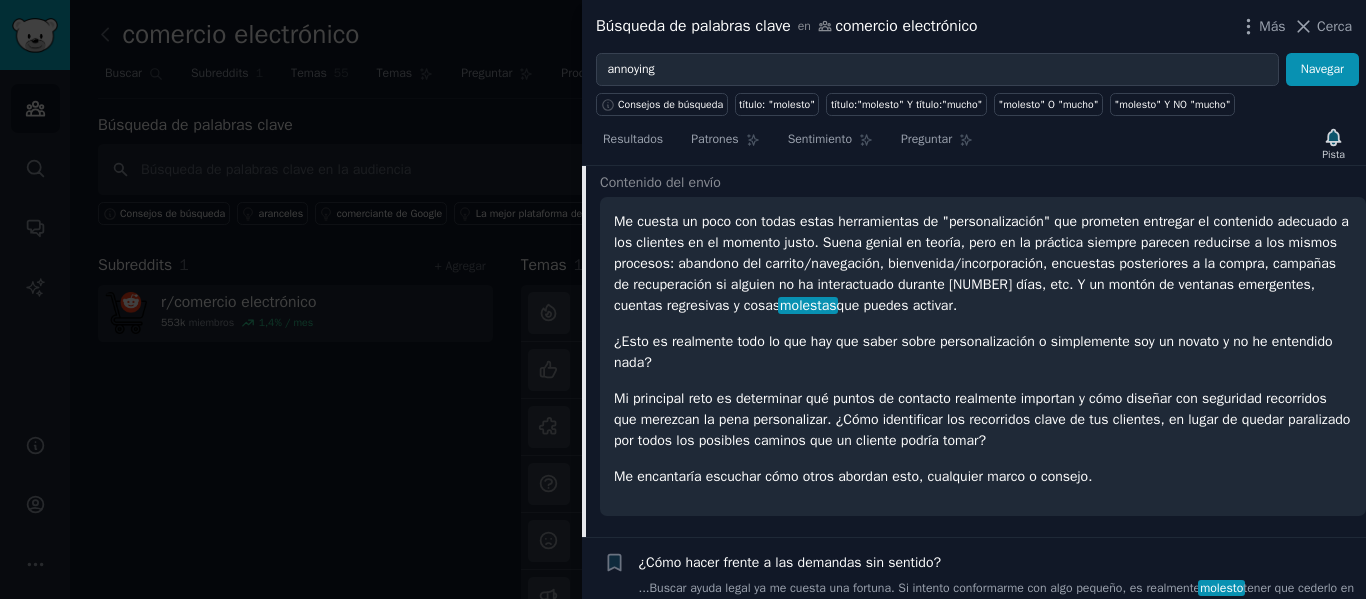 scroll, scrollTop: 355, scrollLeft: 0, axis: vertical 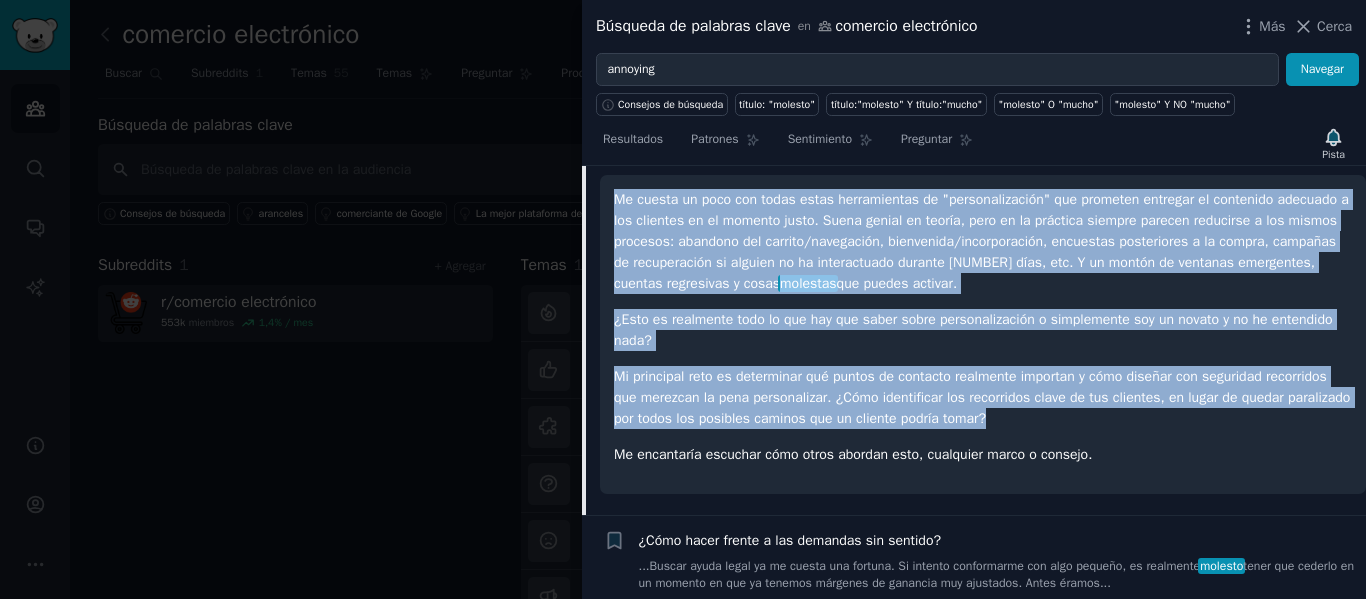 drag, startPoint x: 611, startPoint y: 197, endPoint x: 1102, endPoint y: 414, distance: 536.8147 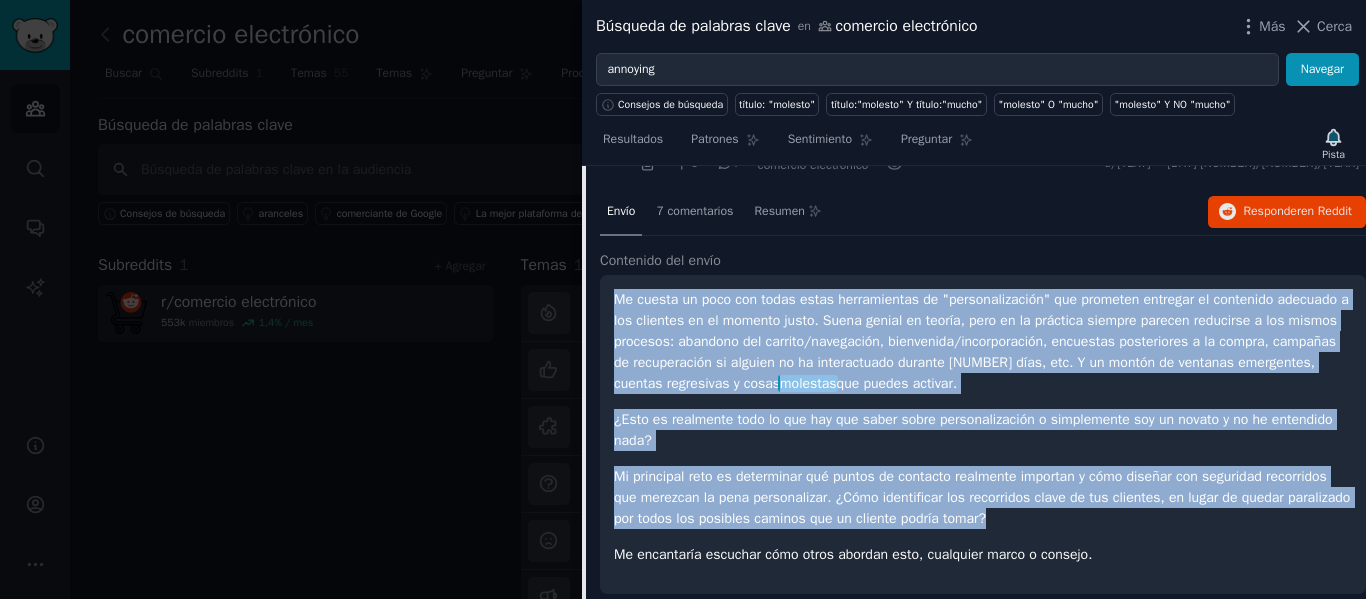 click on "Me cuesta un poco con todas estas herramientas de "personalización" que prometen entregar el contenido adecuado a los clientes en el momento justo. Suena genial en teoría, pero en la práctica siempre parecen reducirse a los mismos procesos: abandono del carrito/navegación, bienvenida/incorporación, encuestas posteriores a la compra, campañas de recuperación si alguien no ha interactuado durante X días, etc. Y un montón de ventanas emergentes, cuentas regresivas y cosas molestas que puedes activar." at bounding box center [983, 341] 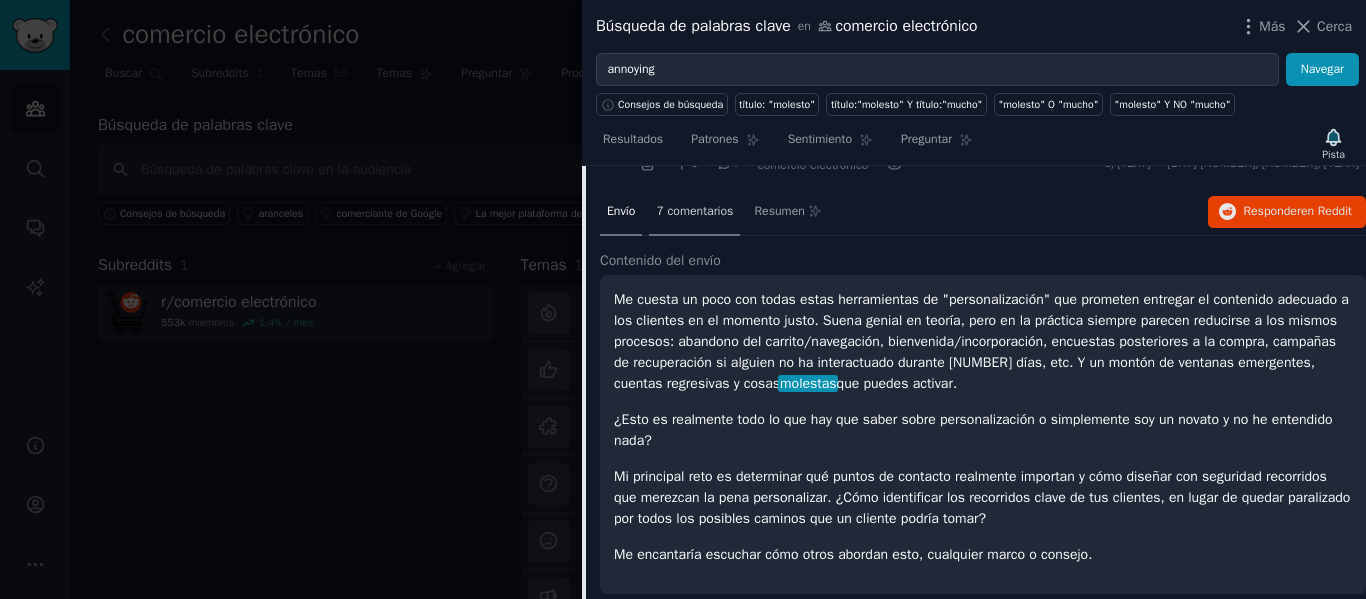 click on "7 comentarios" at bounding box center [694, 211] 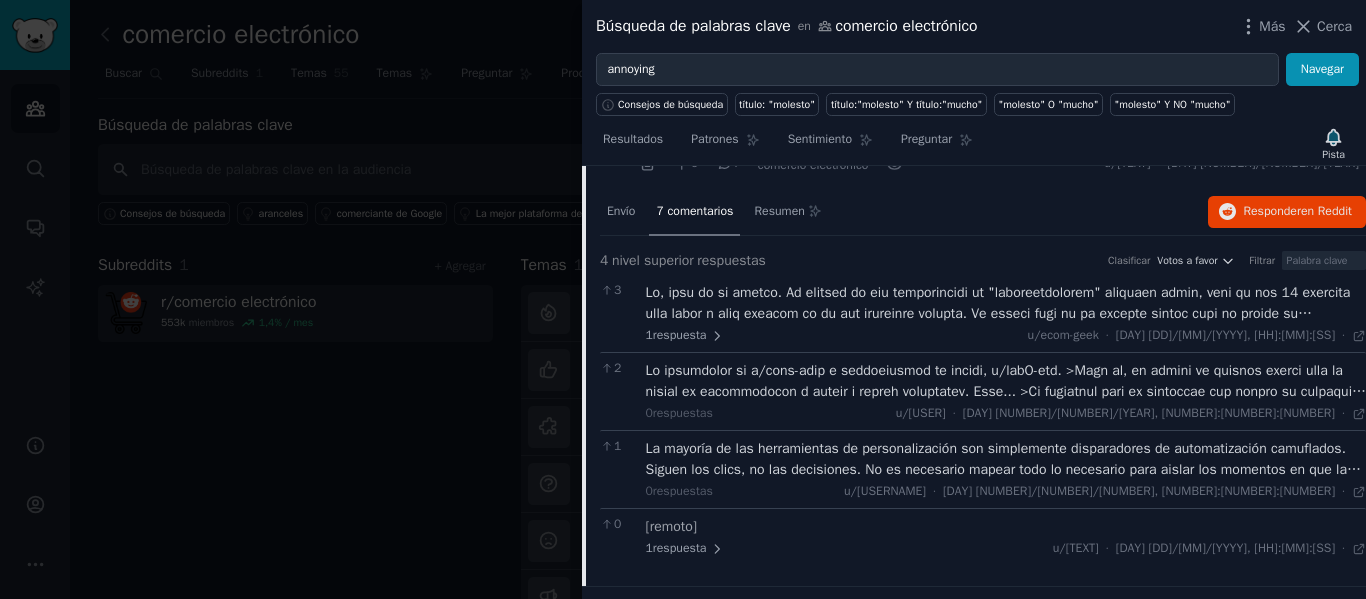 click at bounding box center [1003, 397] 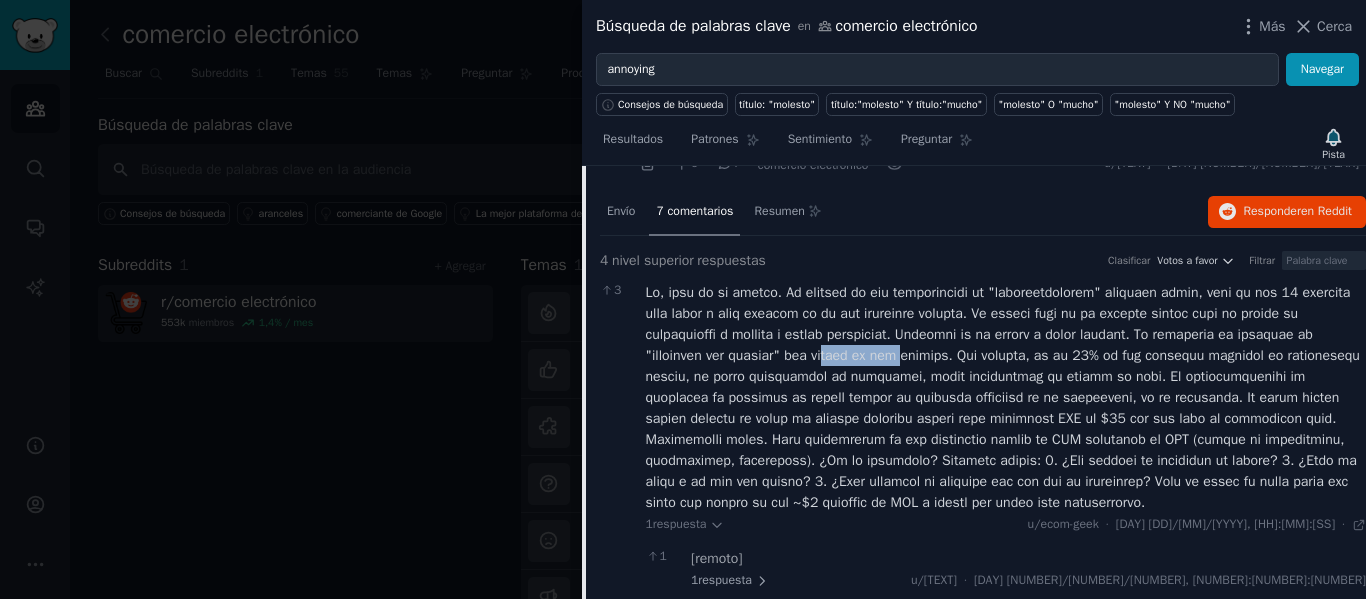 drag, startPoint x: 847, startPoint y: 358, endPoint x: 926, endPoint y: 359, distance: 79.00633 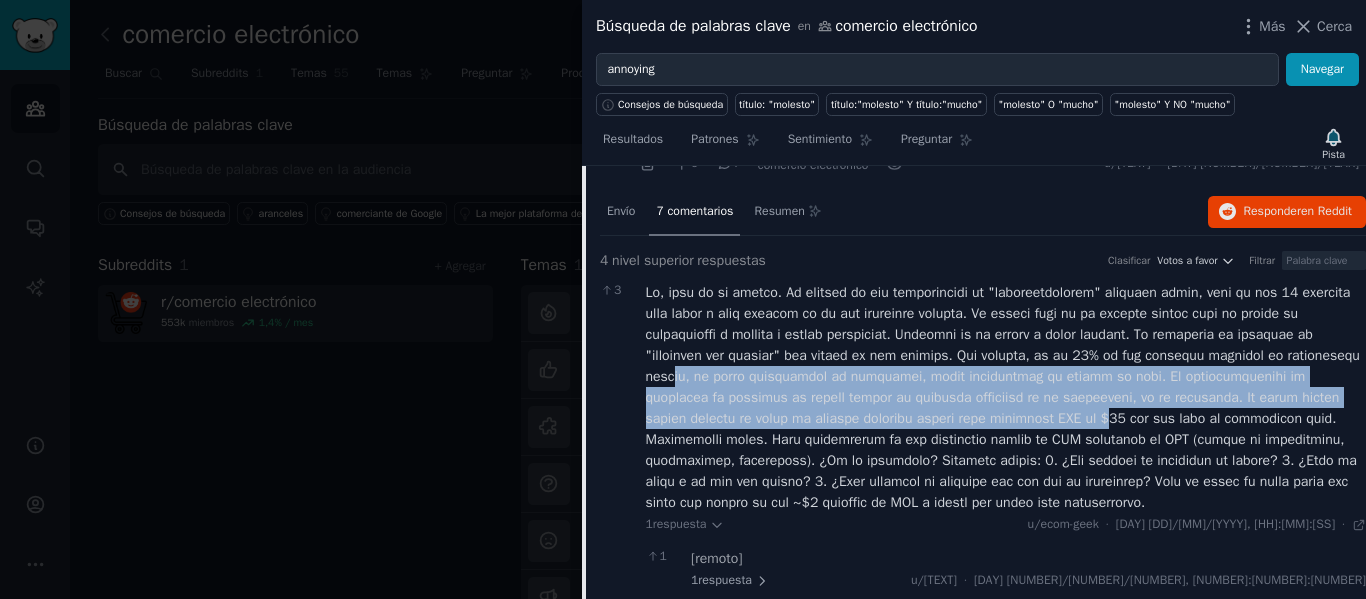 drag, startPoint x: 763, startPoint y: 378, endPoint x: 1240, endPoint y: 425, distance: 479.3099 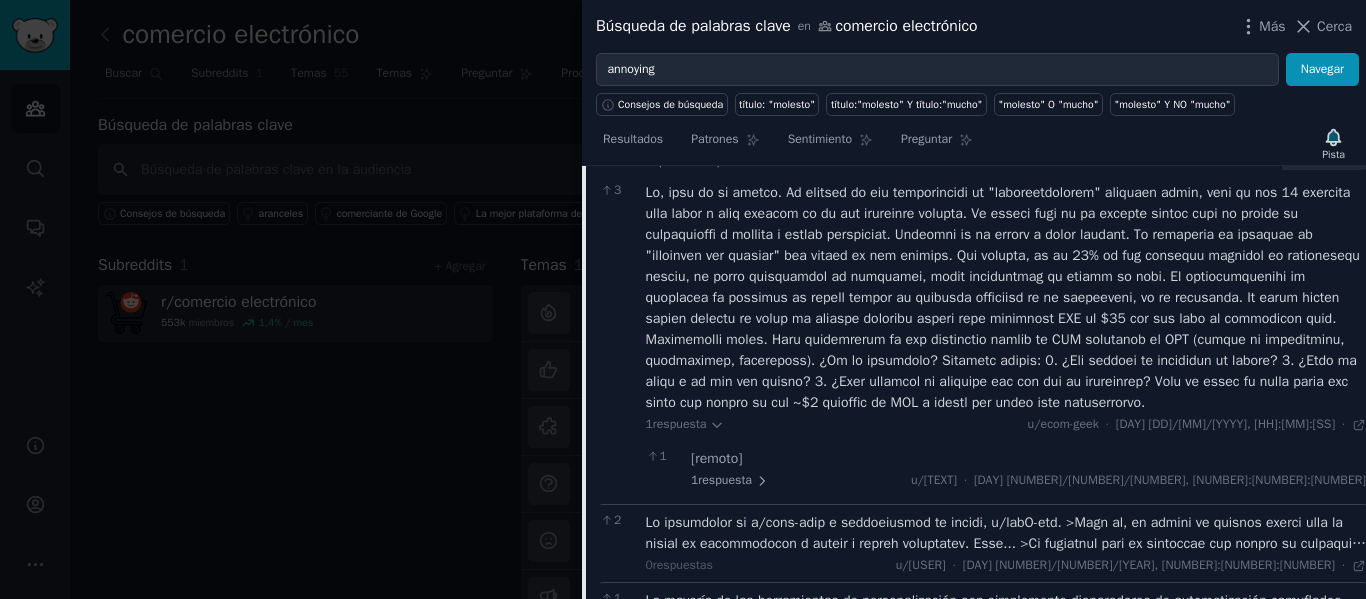click on "[remoto] [NUMBER] respuesta u/[TEXT] · [DAY] [NUMBER]/[NUMBER]/[YEAR], [NUMBER]:[NUMBER]:[NUMBER] [DAY] [NUMBER]/[NUMBER]/[YEAR]" at bounding box center [1028, 469] 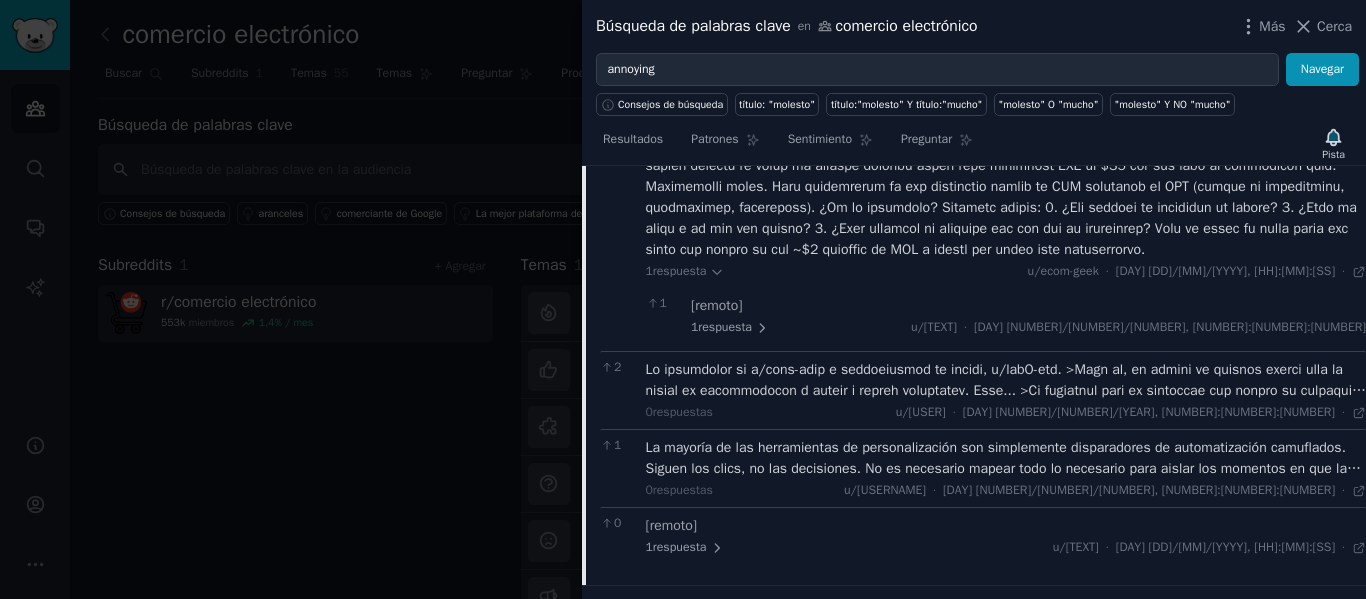 scroll, scrollTop: 555, scrollLeft: 0, axis: vertical 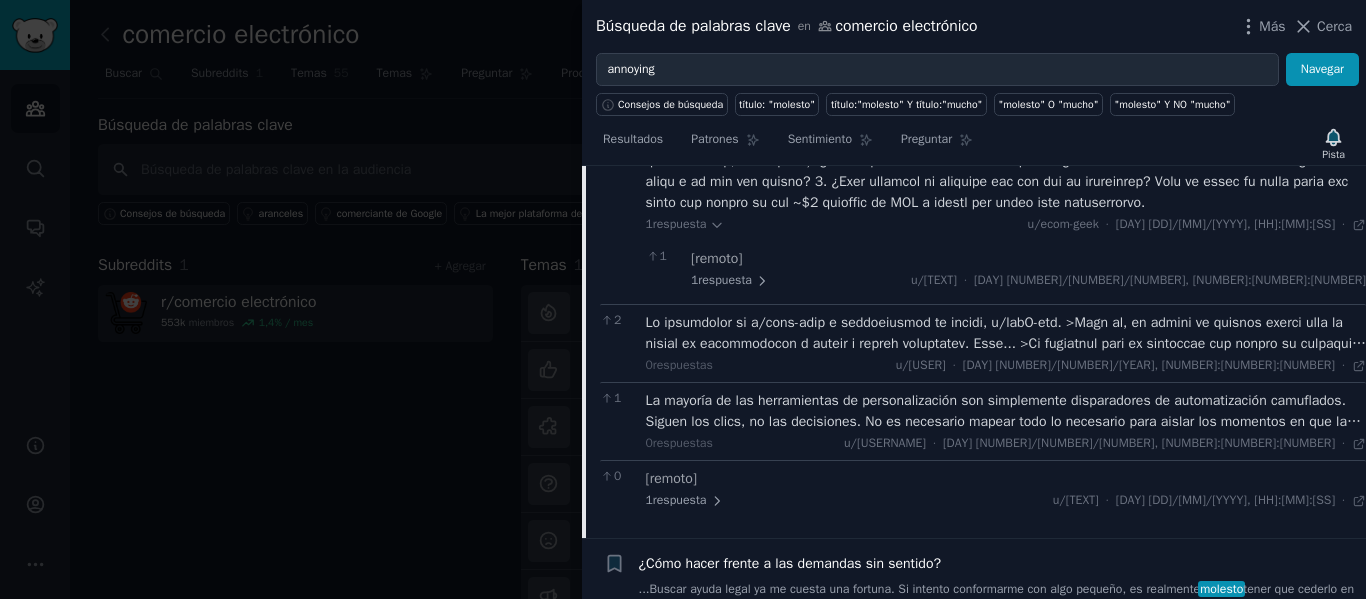 click on "La mayoría de las herramientas de personalización son simplemente disparadores de automatización camuflados. Siguen los clics, no las decisiones. No es necesario mapear todo lo necesario para aislar los momentos en que las creencias cambian. Es entonces cuando alguien decide que confía en ti o decide que no. Cambia tu enfoque hacia la identificación de esos puntos de inflexión en lugar de intentar llenar cada vacío." at bounding box center [1005, 432] 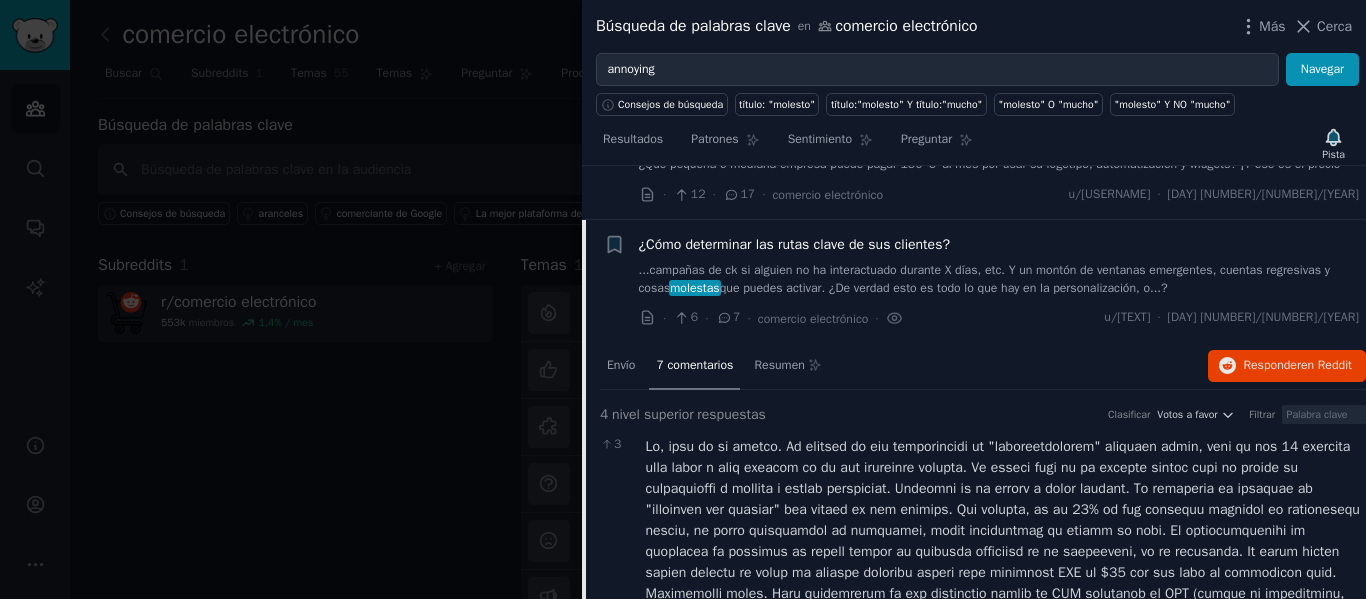 scroll, scrollTop: 100, scrollLeft: 0, axis: vertical 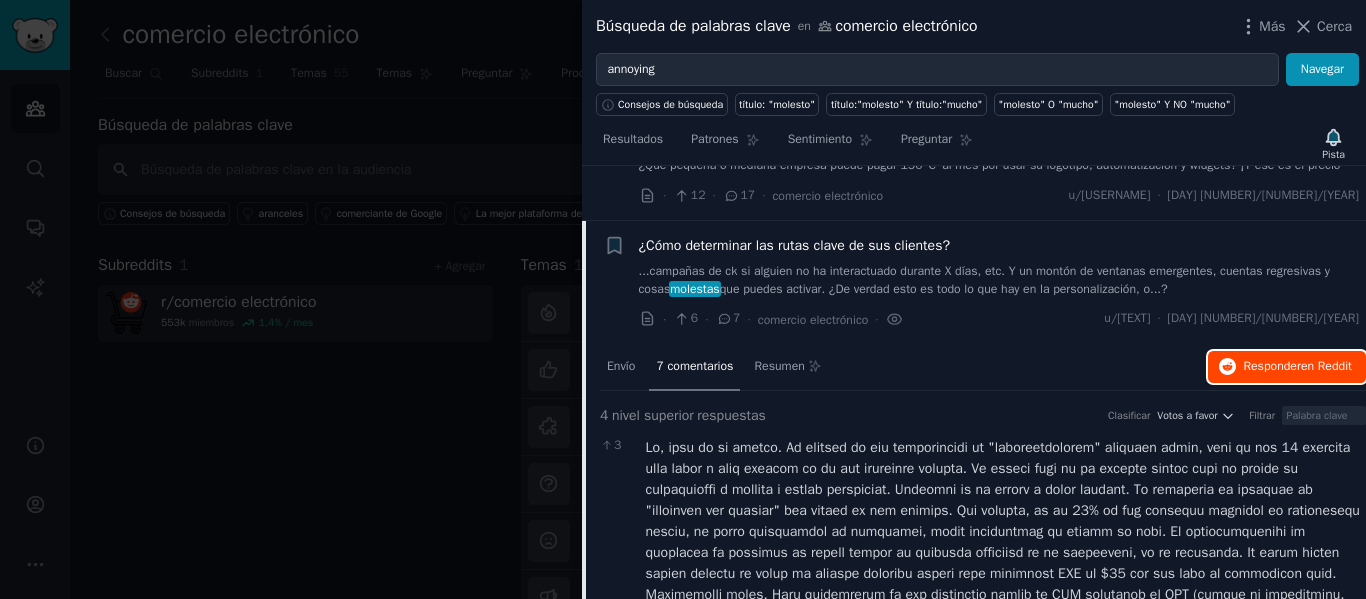 click on "en Reddit" at bounding box center [1326, 366] 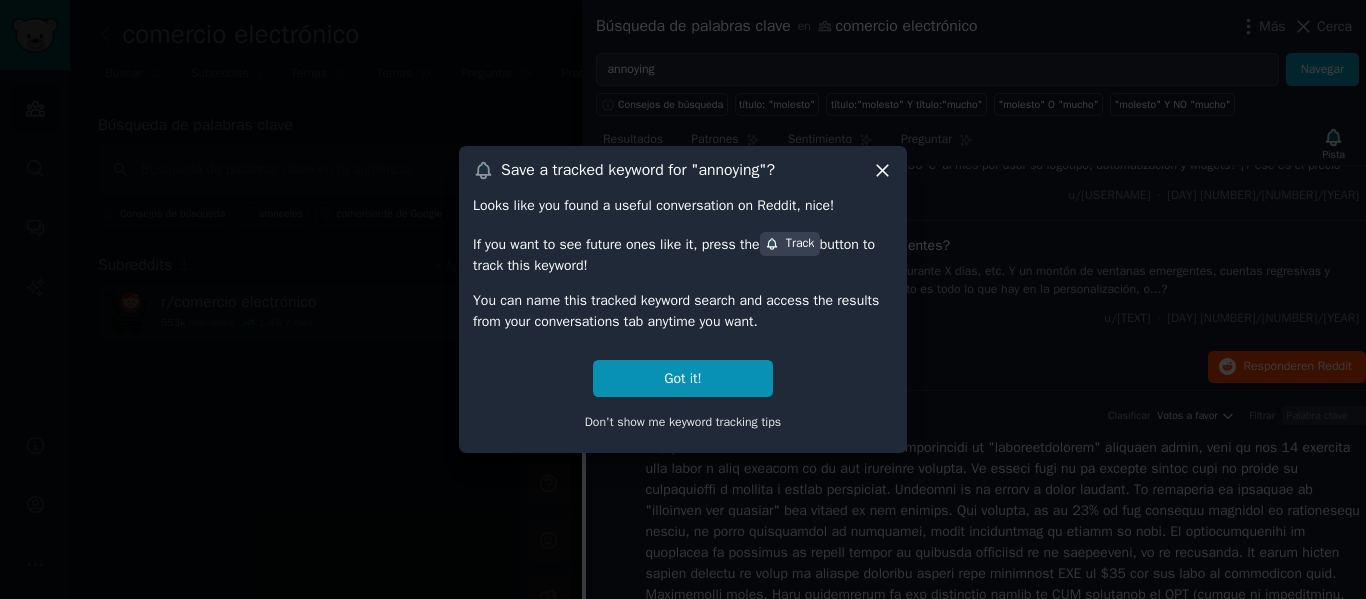 click 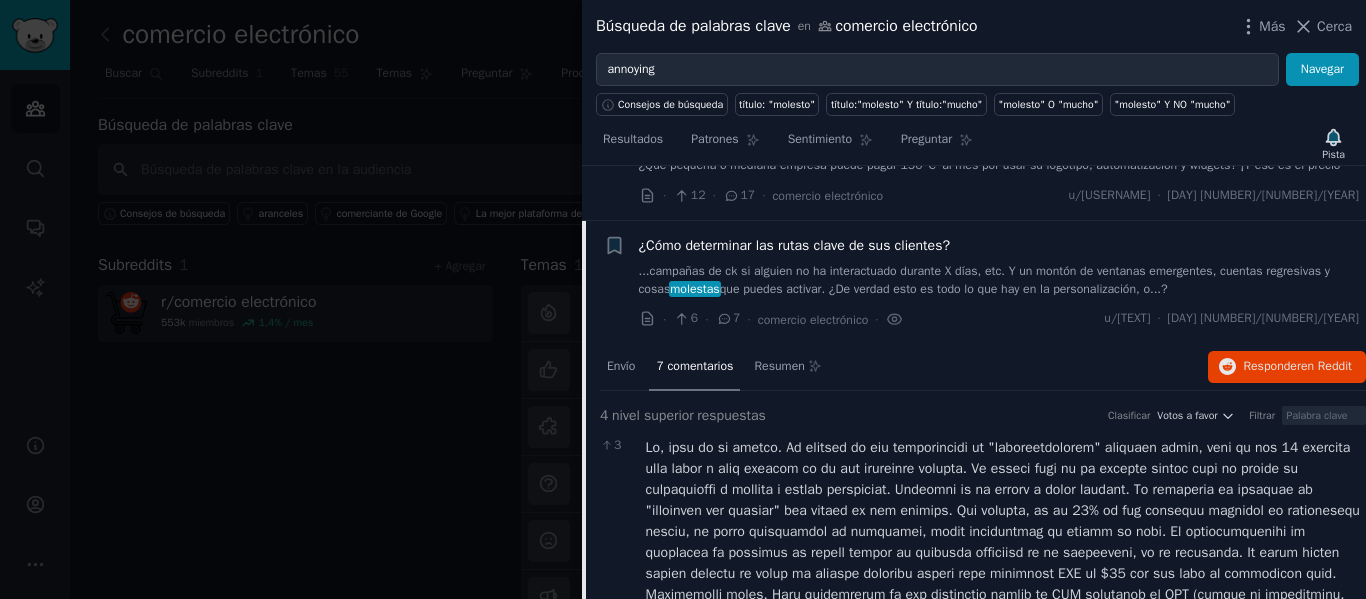 click on "+" at bounding box center [614, 282] 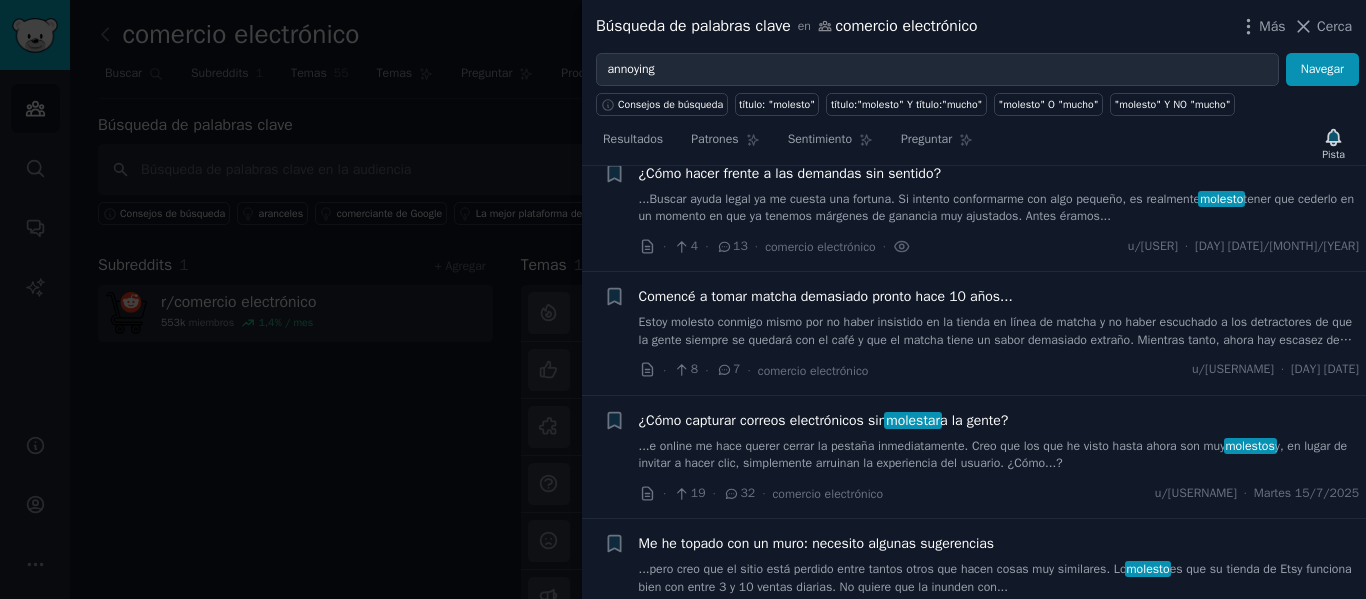 scroll, scrollTop: 1000, scrollLeft: 0, axis: vertical 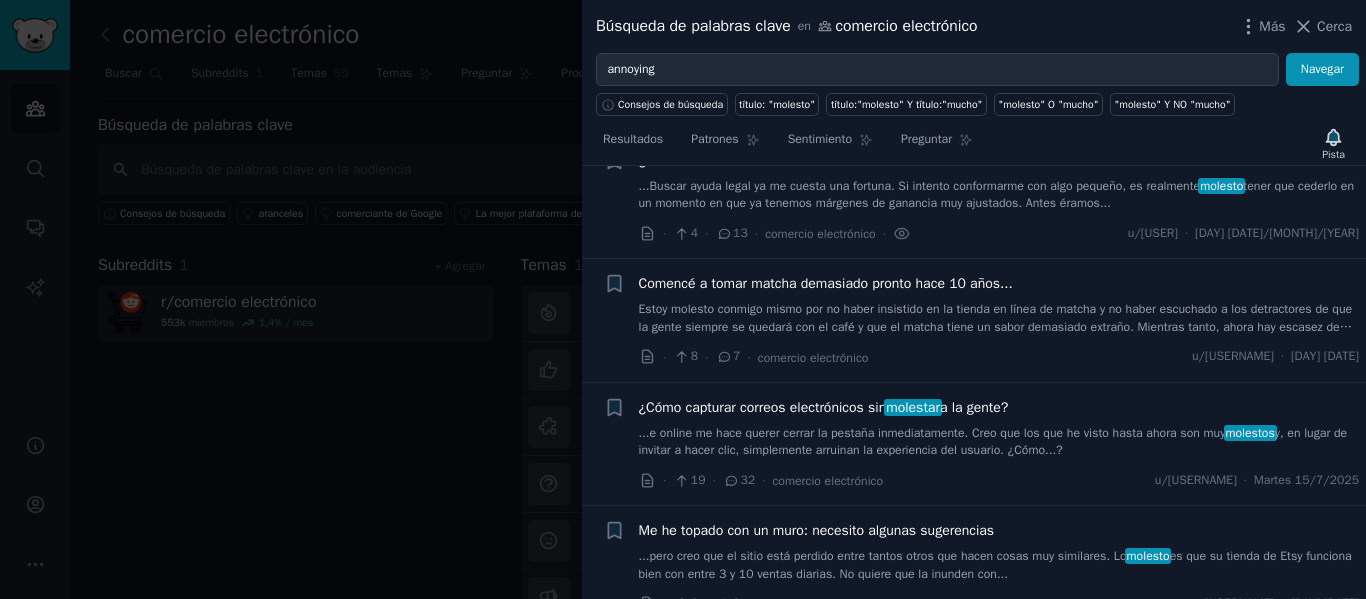 click on "¿Cómo capturar correos electrónicos sin  molestar  a la gente?" at bounding box center (824, 407) 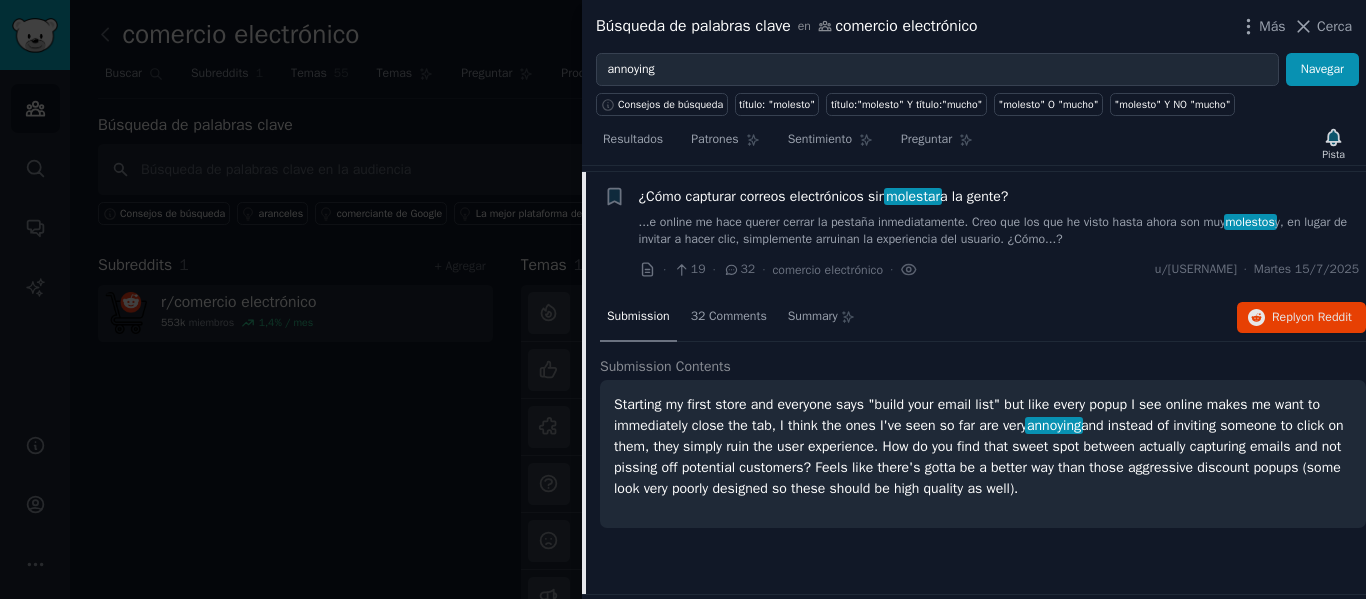 scroll, scrollTop: 526, scrollLeft: 0, axis: vertical 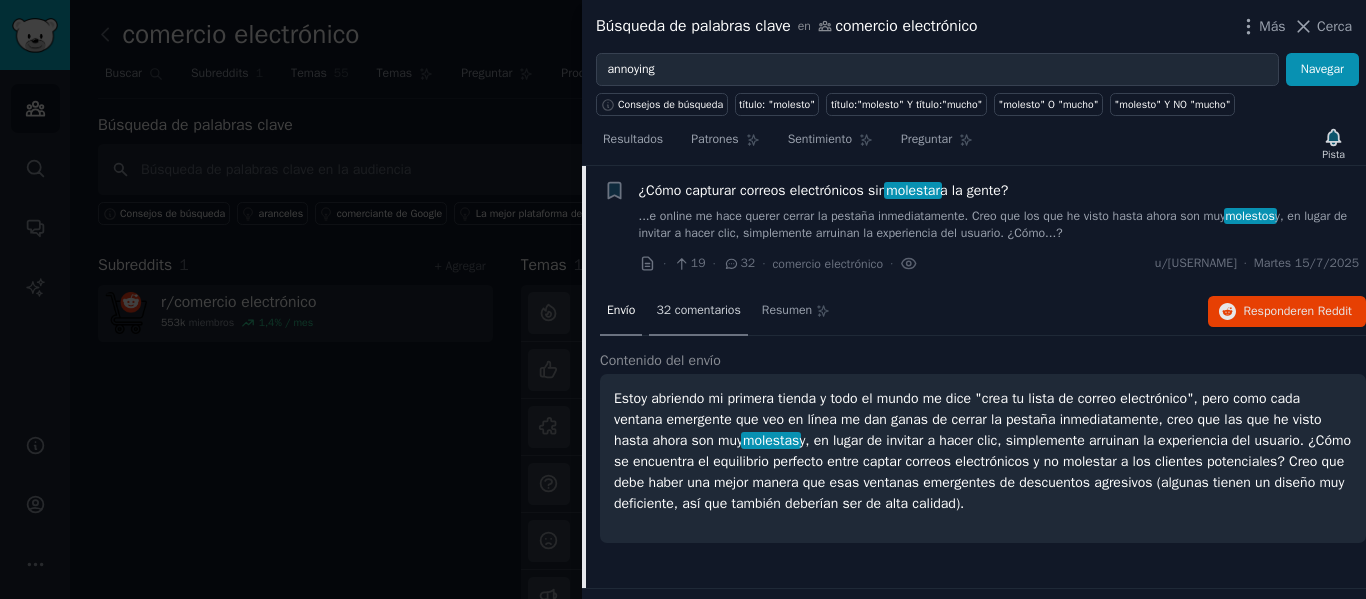 click on "32 comentarios" at bounding box center [698, 310] 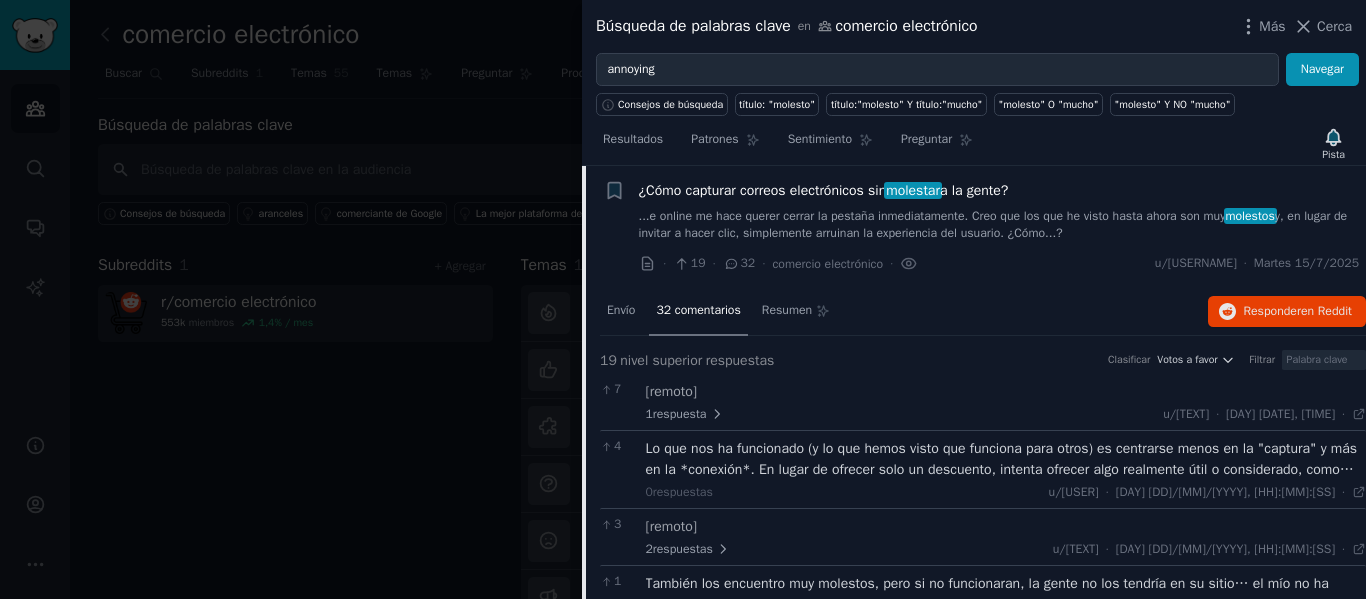 scroll, scrollTop: 626, scrollLeft: 0, axis: vertical 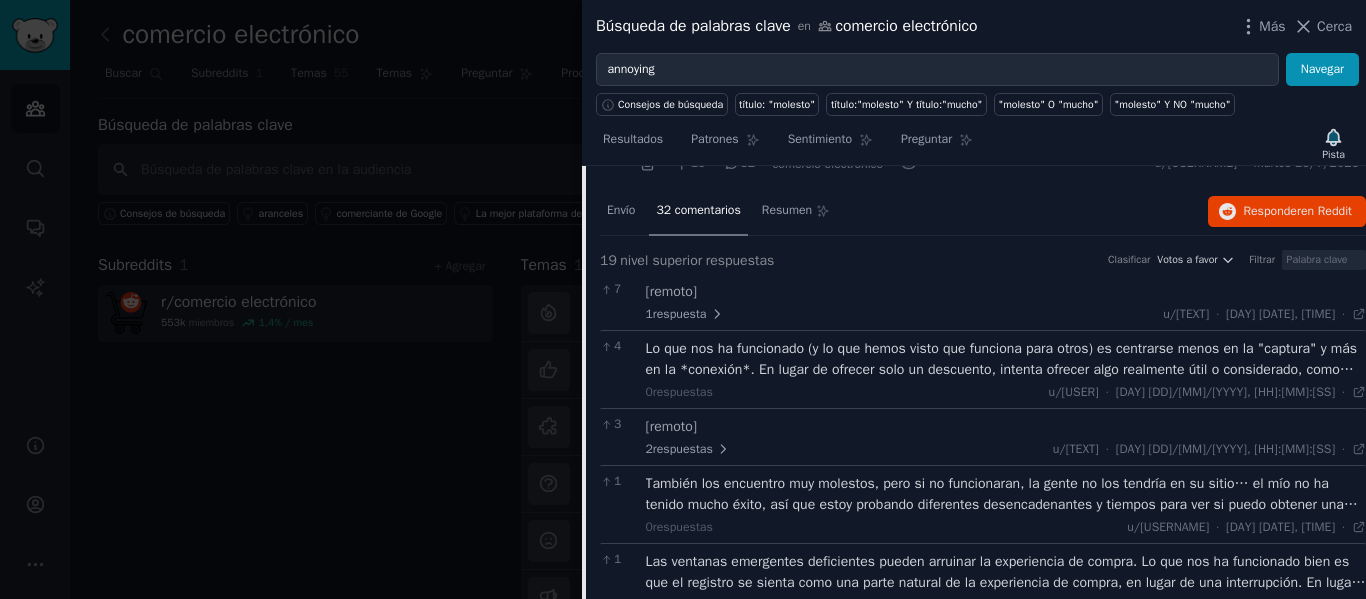 click on "Lo que nos ha funcionado (y lo que hemos visto que funciona para otros) es centrarse menos en la "captura" y más en la *conexión*. En lugar de ofrecer solo un descuento, intenta ofrecer algo realmente útil o considerado, como una historia detrás de escena, consejos o incluso acceso anticipado a algo divertido. La gente responde mejor cuando se siente personal, no transaccional. Además, el tiempo y el diseño marcan una gran diferencia. Una discreta diapositiva después de 30-60 segundos, o una ventana emergente de salida que se sienta acorde con la marca y limpia, puede ser muy útil. Evita los banners llamativos o el lenguaje que incita a la culpa y opta por una invitación amable y humana. Al final, si comienzas con valor y tratas a las personas como personas (no solo correos electrónicos en una lista), lo sentirán y será mucho más probable que se suscriban. Ya estás haciendo las preguntas correctas. ¡Eso es la mitad de la batalla!" at bounding box center [1006, 432] 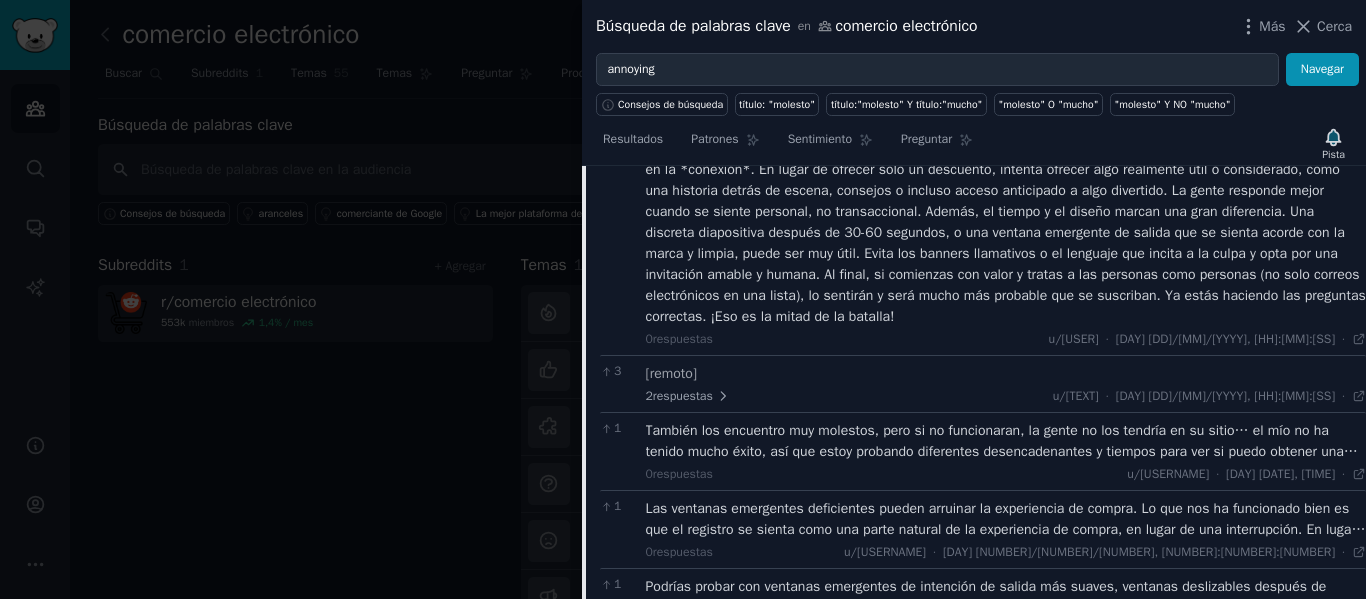 scroll, scrollTop: 926, scrollLeft: 0, axis: vertical 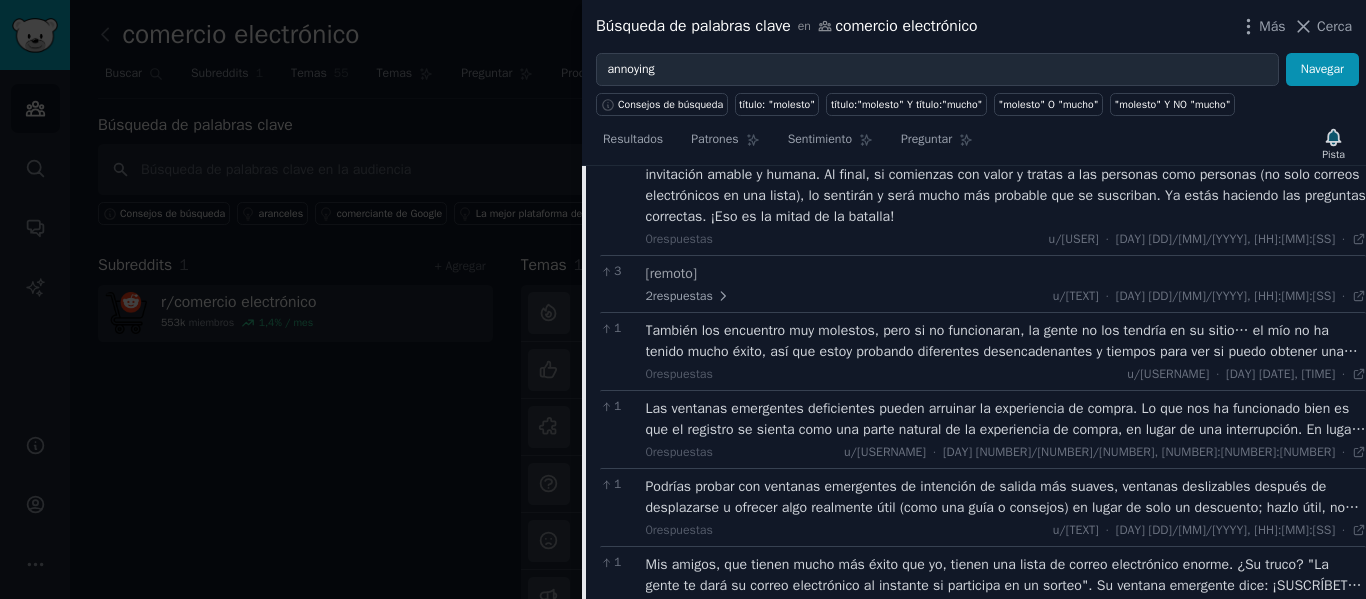 click on "También los encuentro muy molestos, pero si no funcionaran, la gente no los tendría en su sitio… el mío no ha tenido mucho éxito, así que estoy probando diferentes desencadenantes y tiempos para ver si puedo obtener una mejor reacción porque todos los consejos que hay son que funcionan y deberíamos usarlos…" at bounding box center (1002, 351) 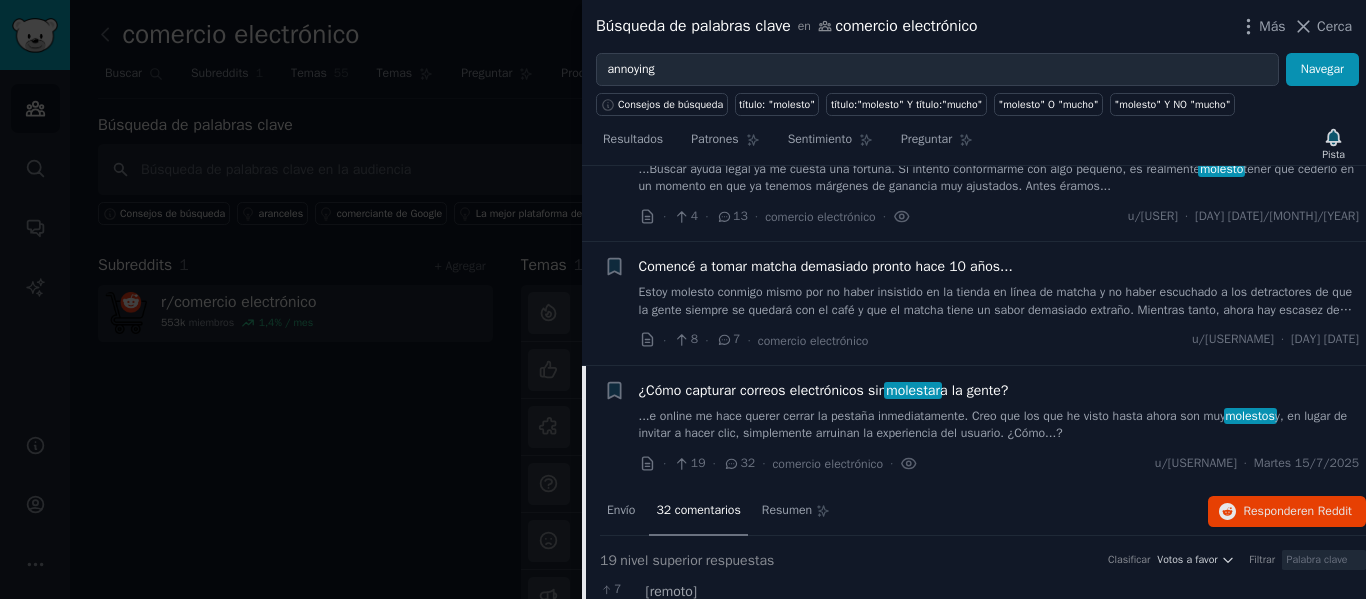 scroll, scrollTop: 426, scrollLeft: 0, axis: vertical 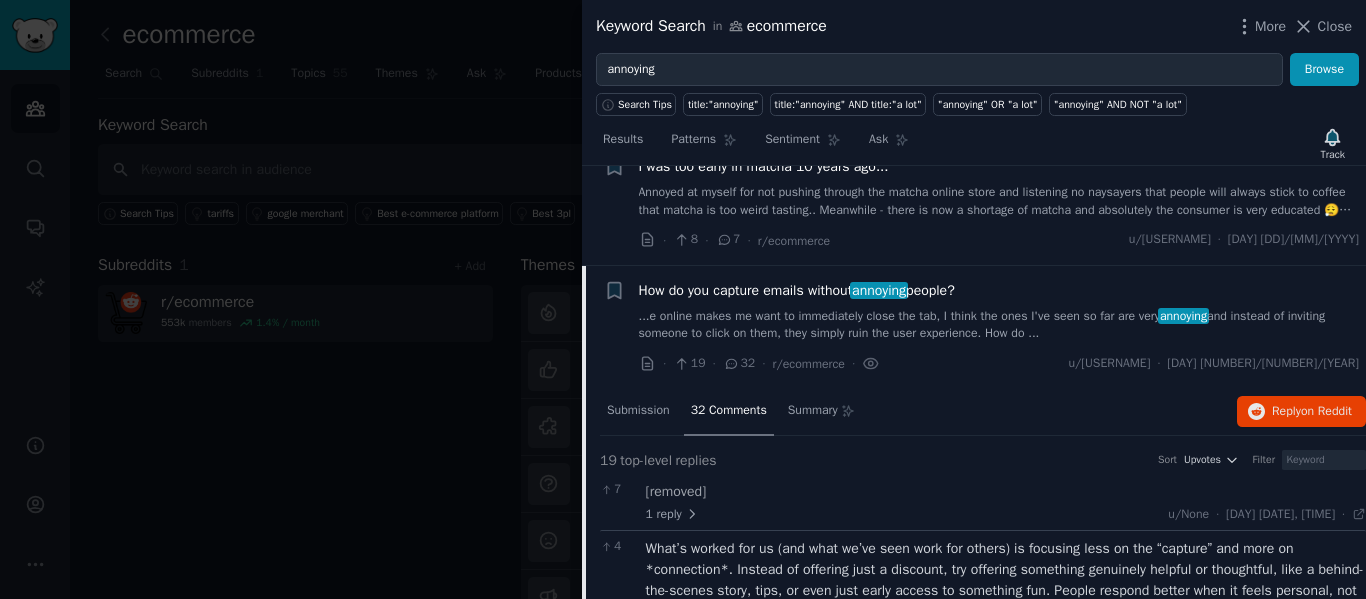 click on "...e online makes me want to immediately close the tab, I think the ones I've seen so far are very  annoying  and instead of inviting someone to click on them, they simply ruin the user experience. How do ..." at bounding box center (999, 325) 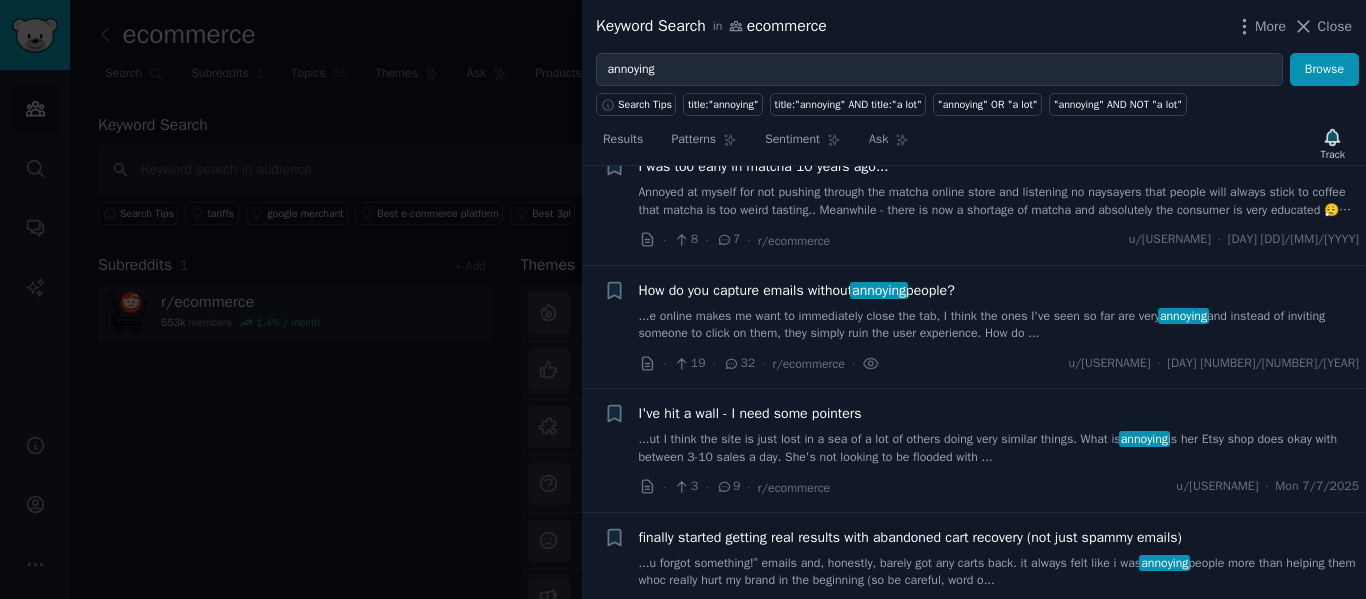 scroll, scrollTop: 526, scrollLeft: 0, axis: vertical 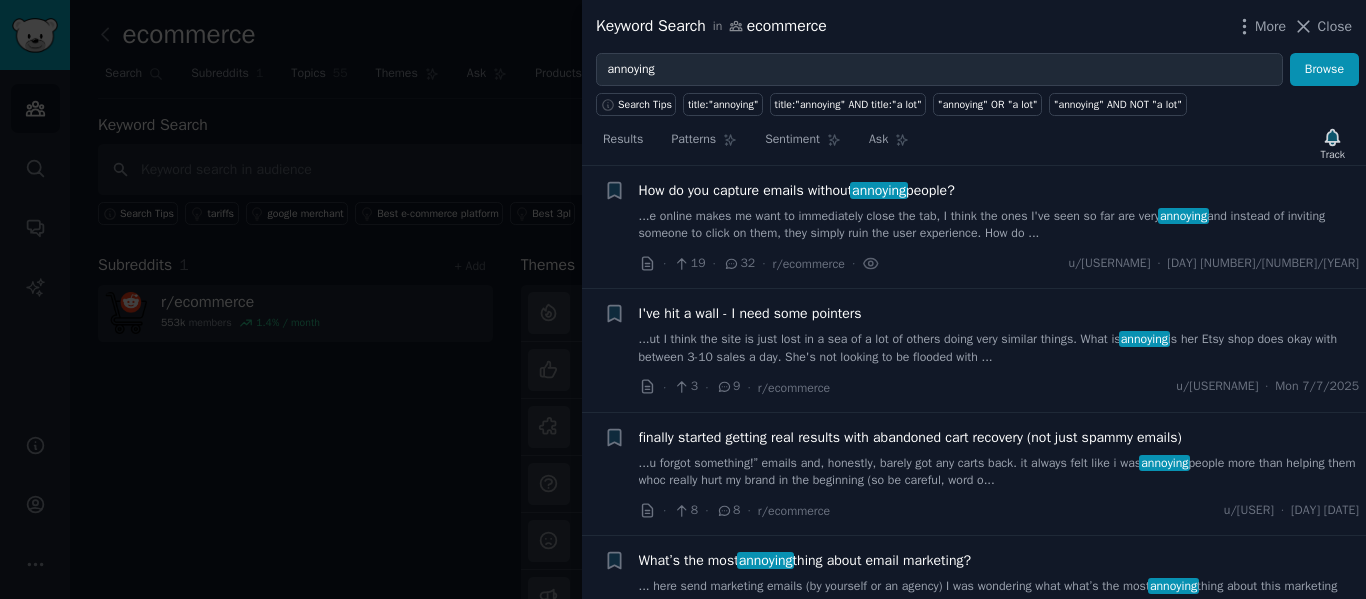 click on "...e online makes me want to immediately close the tab, I think the ones I've seen so far are very  annoying  and instead of inviting someone to click on them, they simply ruin the user experience. How do ..." at bounding box center [999, 225] 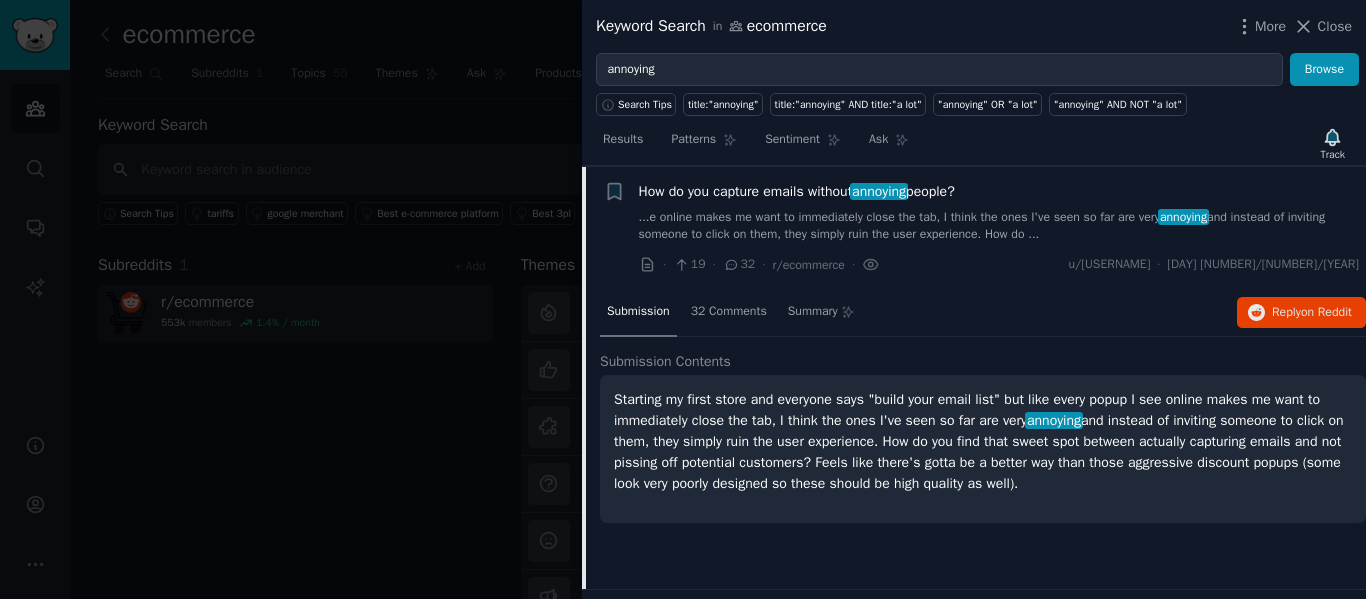 scroll, scrollTop: 426, scrollLeft: 0, axis: vertical 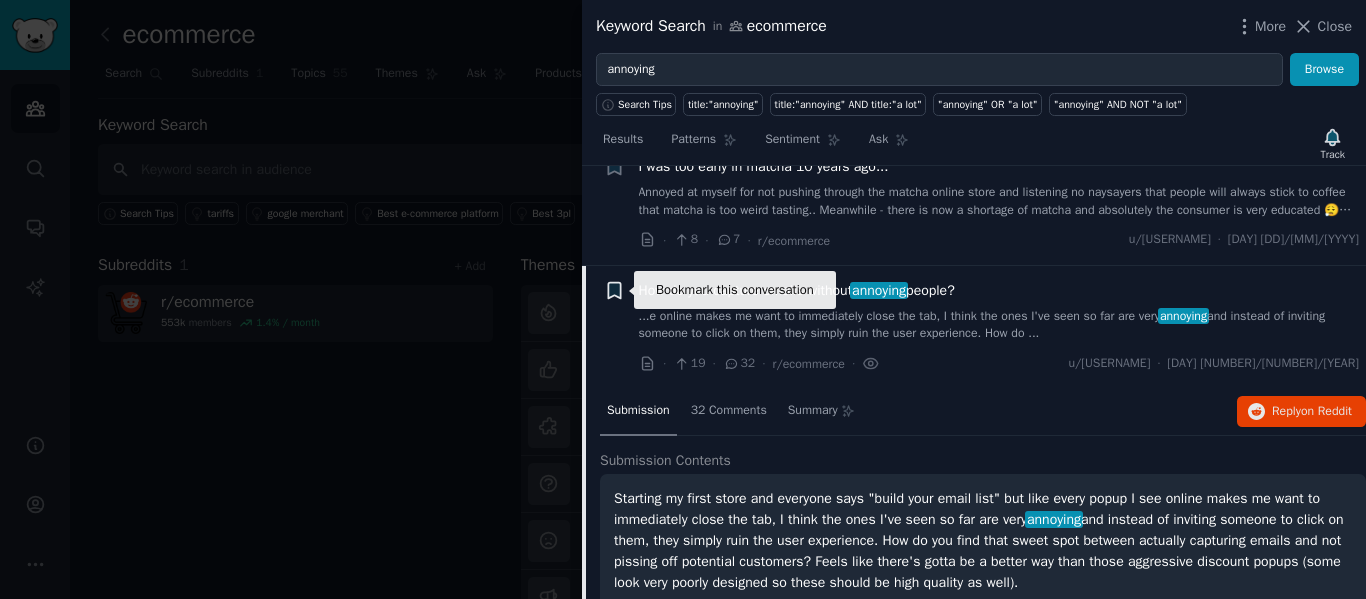 click 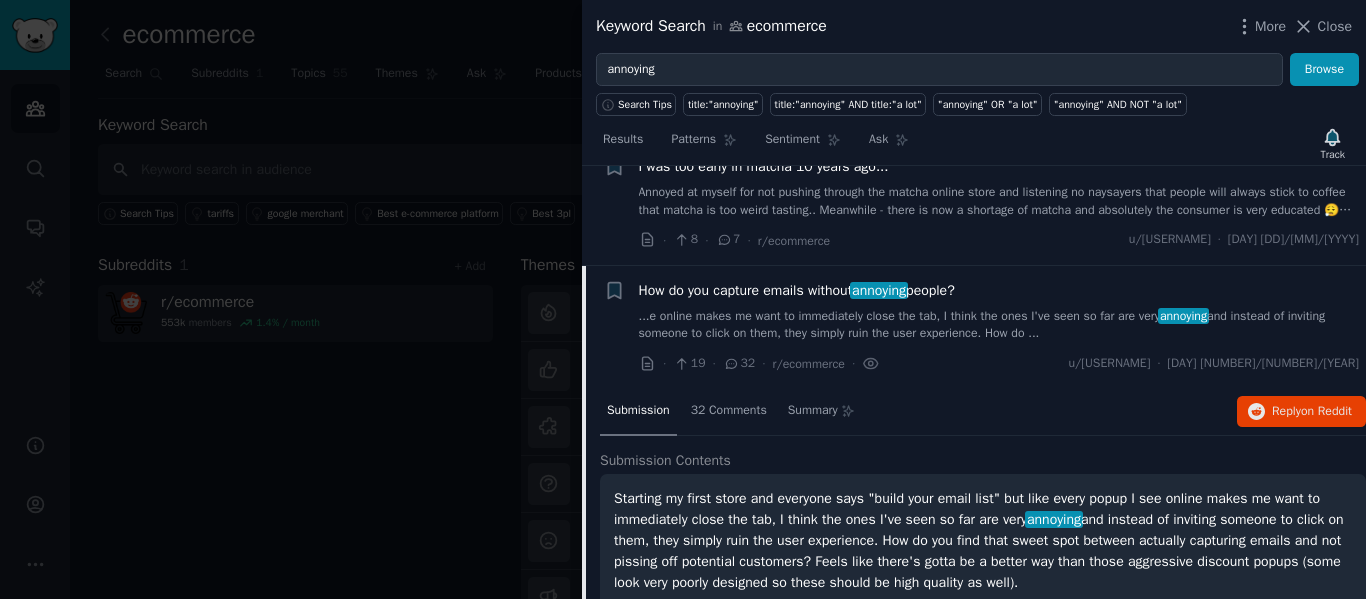 click on "...e online makes me want to immediately close the tab, I think the ones I've seen so far are very  annoying  and instead of inviting someone to click on them, they simply ruin the user experience. How do ..." at bounding box center [999, 325] 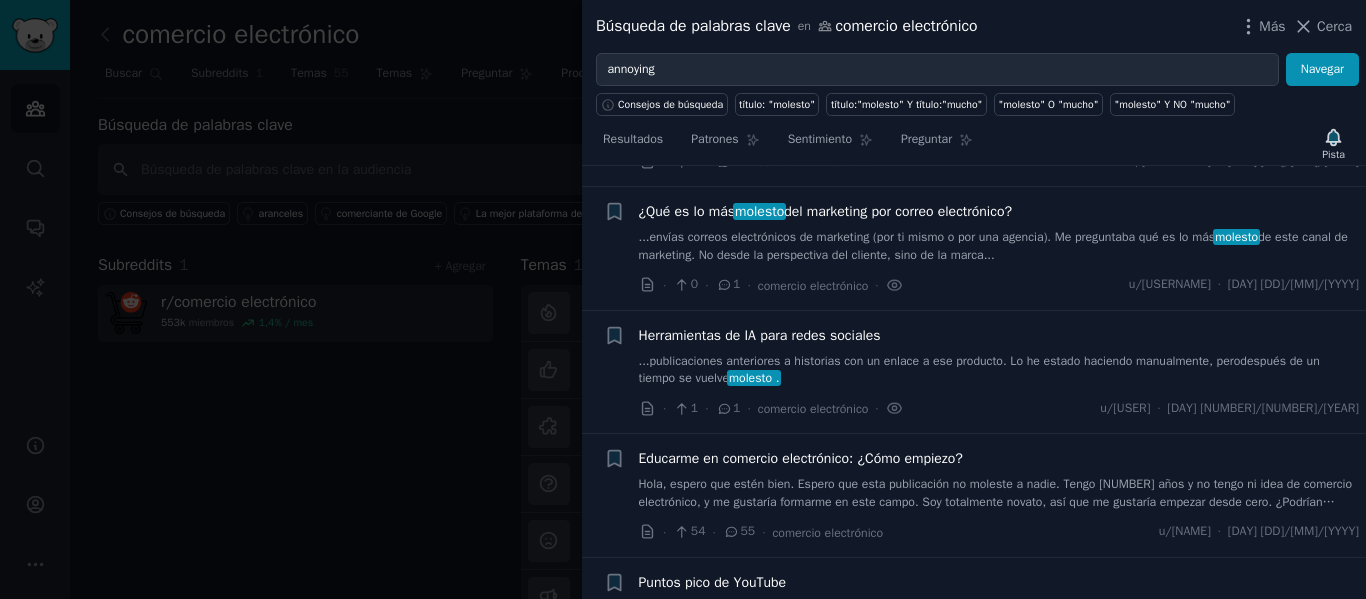 scroll, scrollTop: 926, scrollLeft: 0, axis: vertical 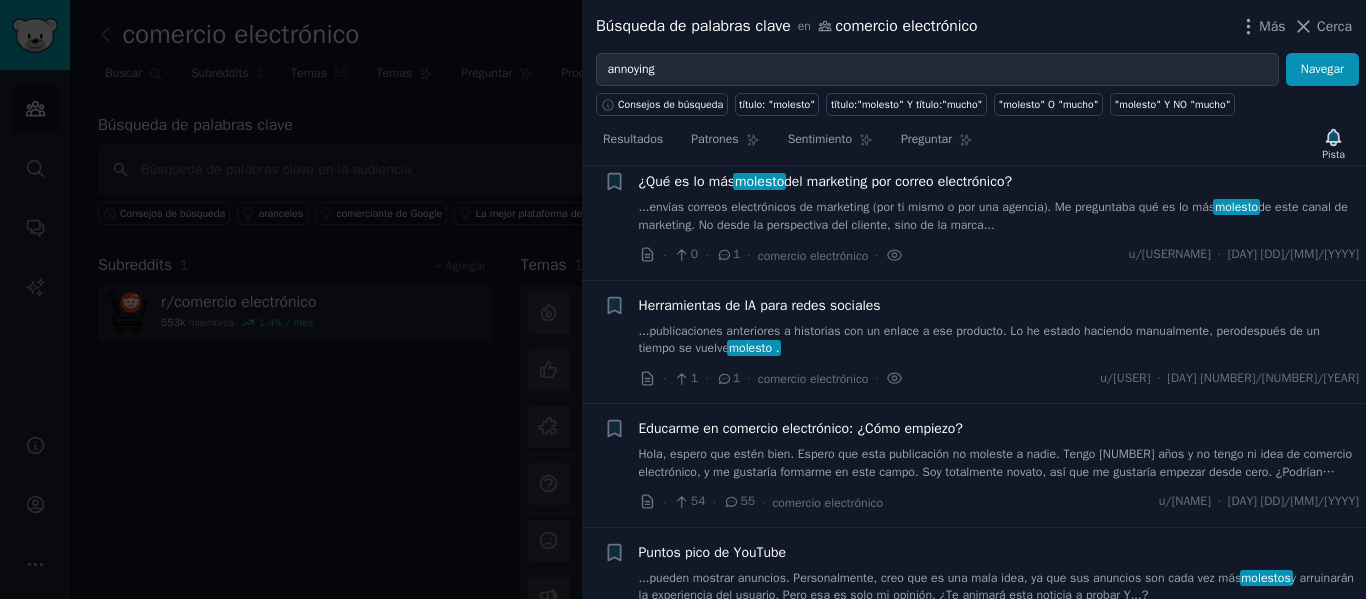 click on "...publicaciones anteriores a historias con un enlace a ese producto. Lo he estado haciendo manualmente, pero" at bounding box center [940, 331] 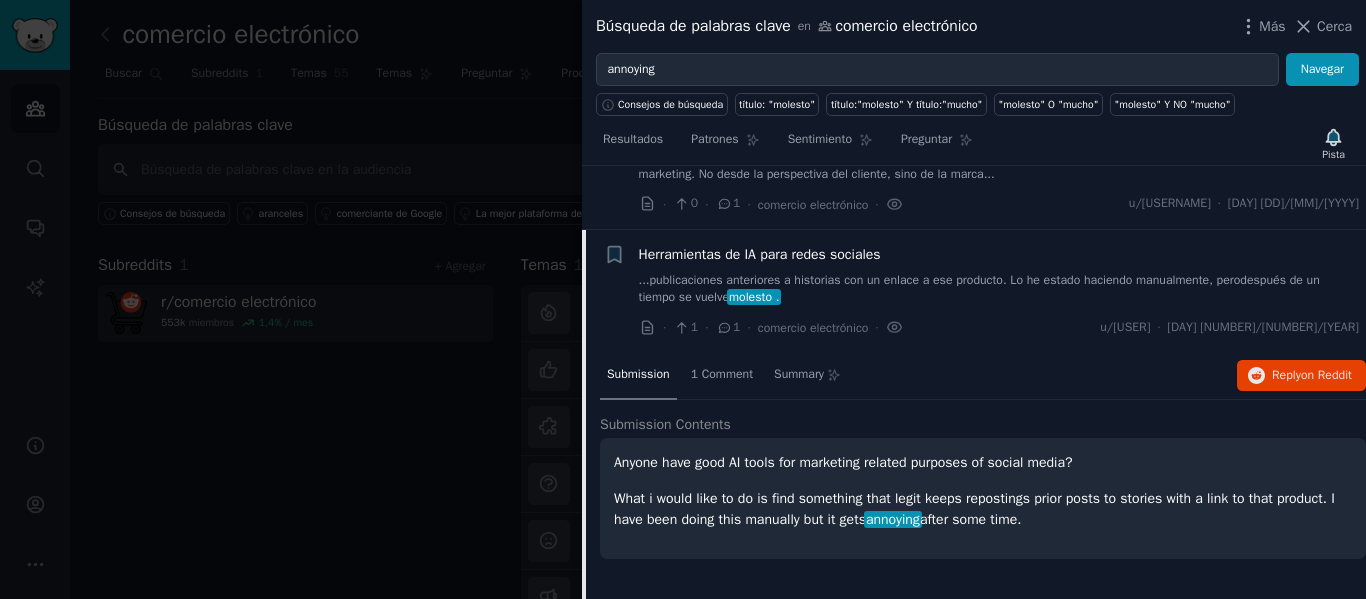 scroll, scrollTop: 1041, scrollLeft: 0, axis: vertical 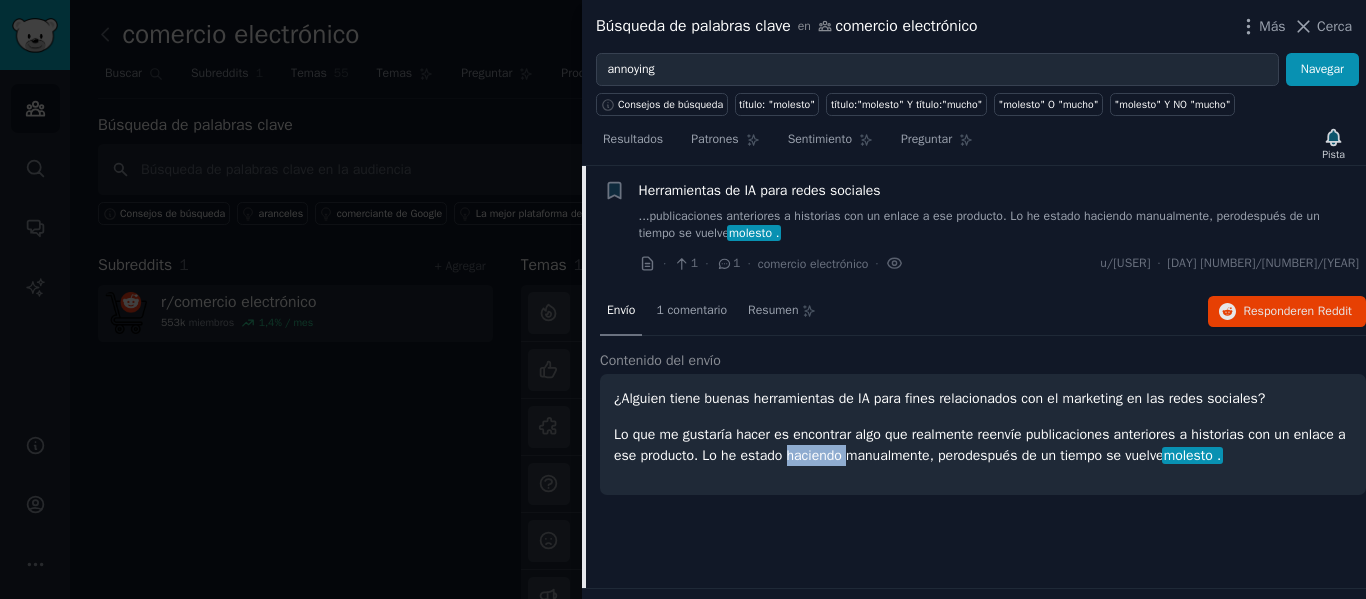 drag, startPoint x: 800, startPoint y: 463, endPoint x: 850, endPoint y: 458, distance: 50.24938 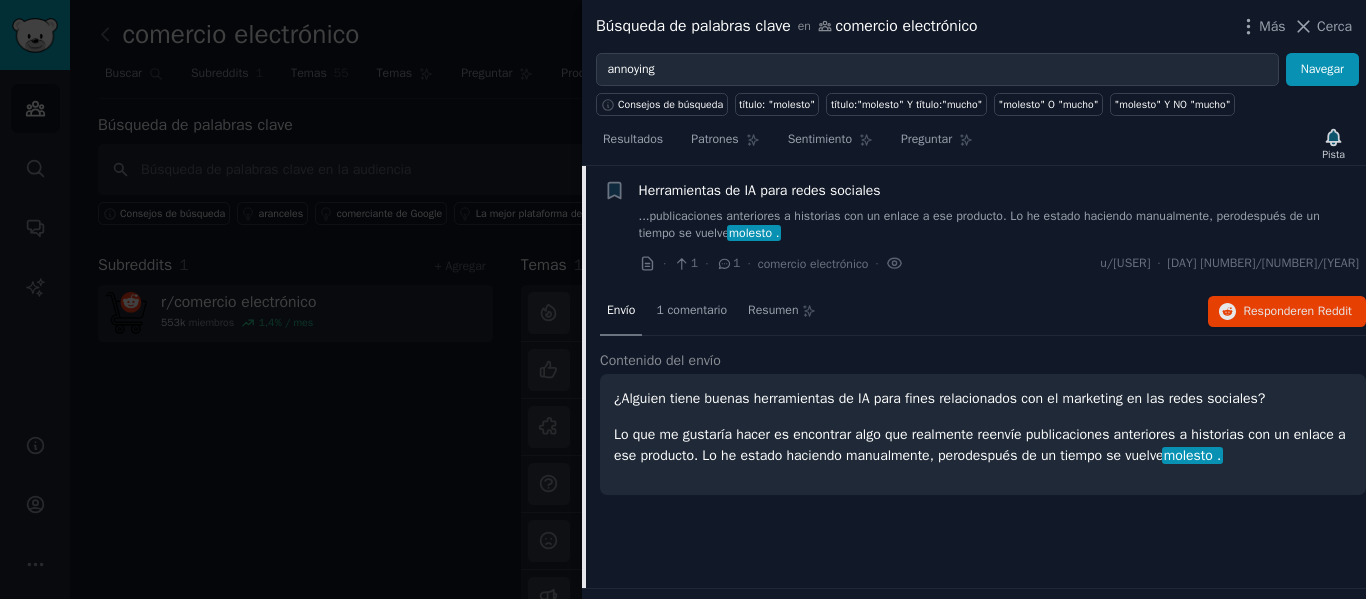 click on "...publicaciones anteriores a historias con un enlace a ese producto. Lo he estado haciendo manualmente, pero  después de un tiempo se vuelve  molesto ." at bounding box center [999, 225] 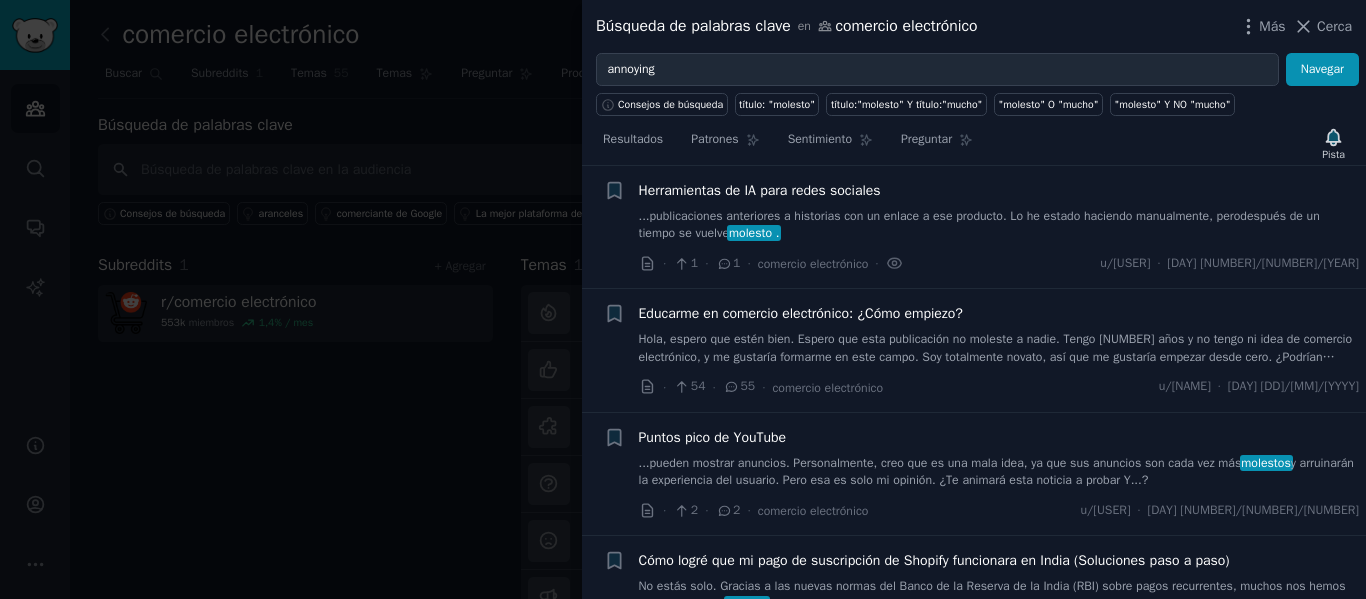 click on "...publicaciones anteriores a historias con un enlace a ese producto. Lo he estado haciendo manualmente, pero" at bounding box center (940, 216) 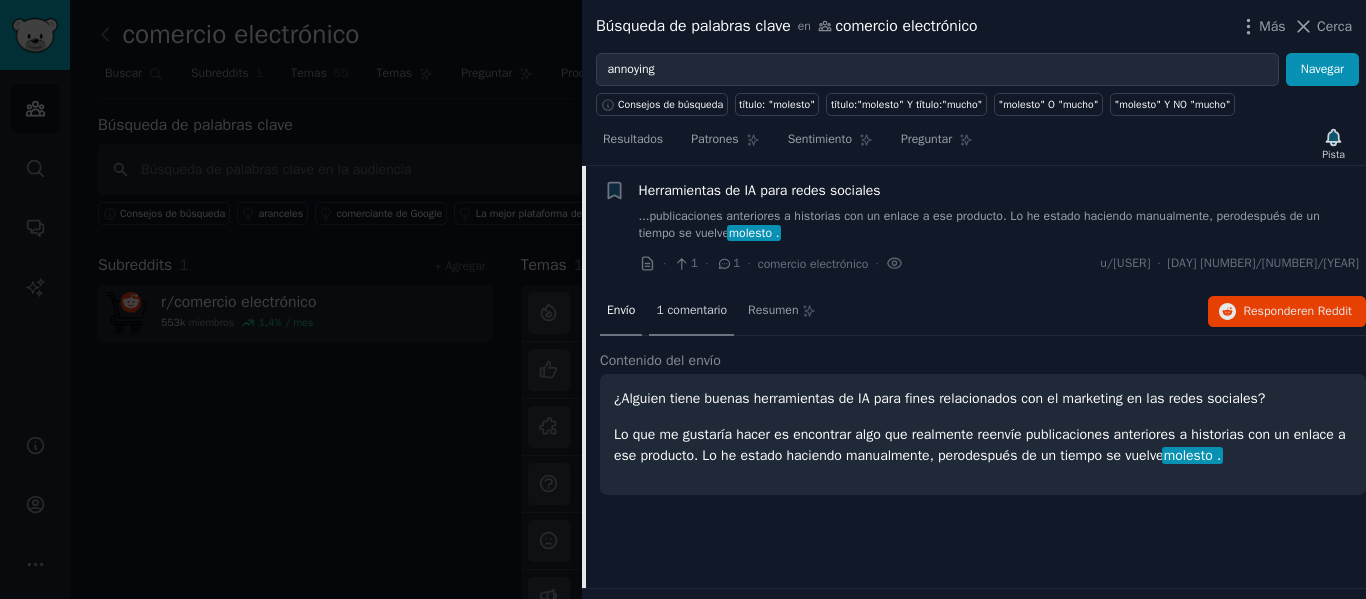 click on "1 comentario" at bounding box center [691, 310] 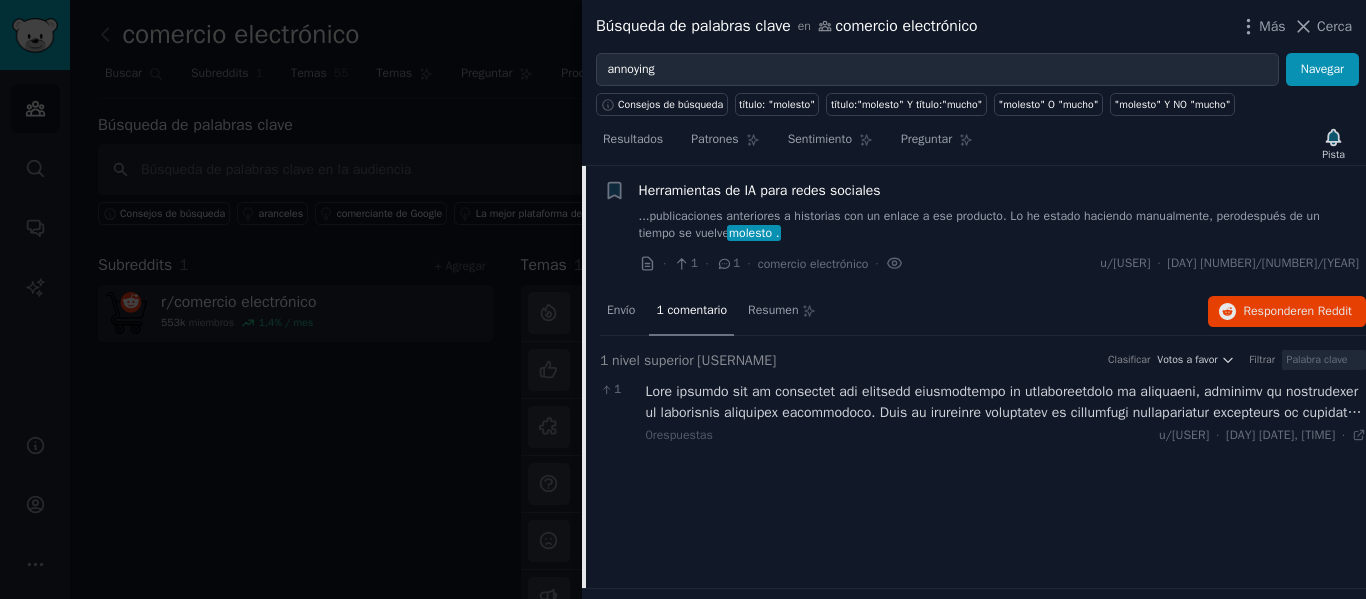 click at bounding box center [1004, 517] 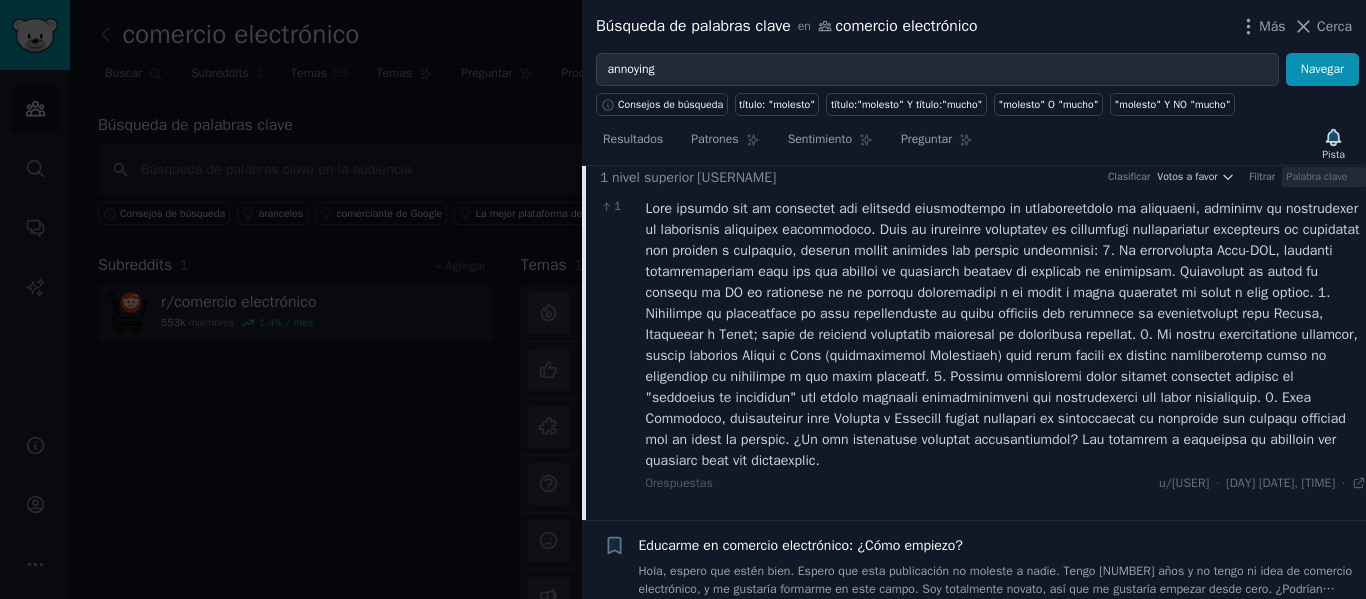scroll, scrollTop: 1241, scrollLeft: 0, axis: vertical 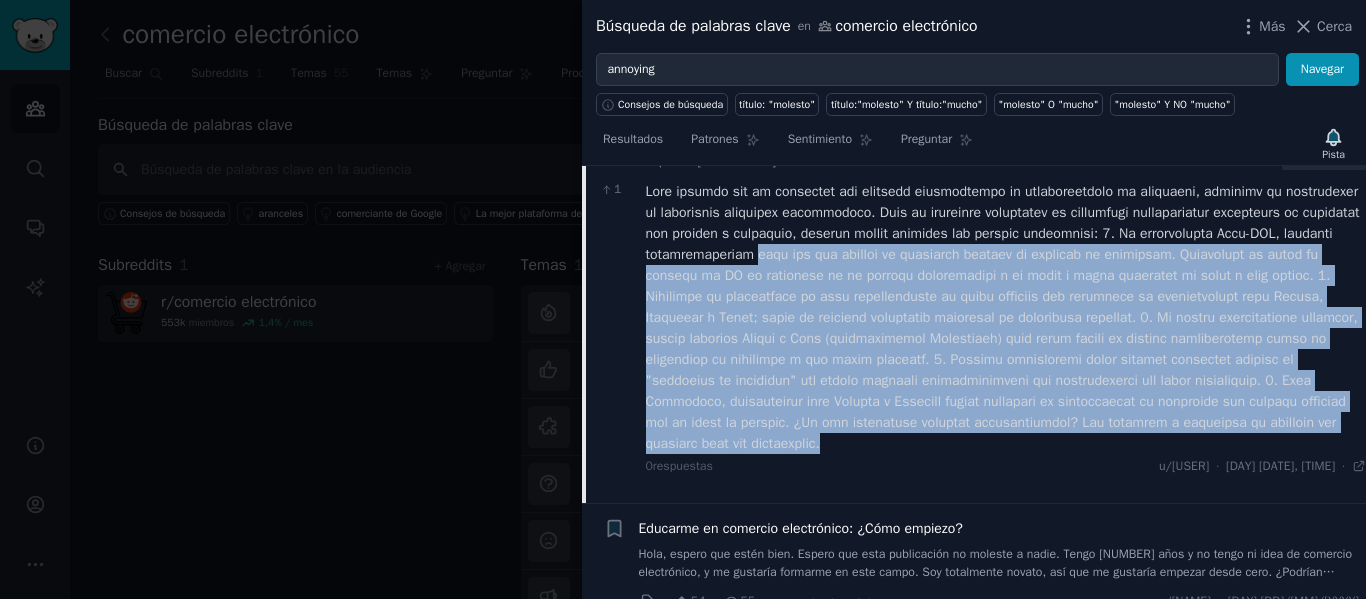 drag, startPoint x: 808, startPoint y: 259, endPoint x: 911, endPoint y: 446, distance: 213.49005 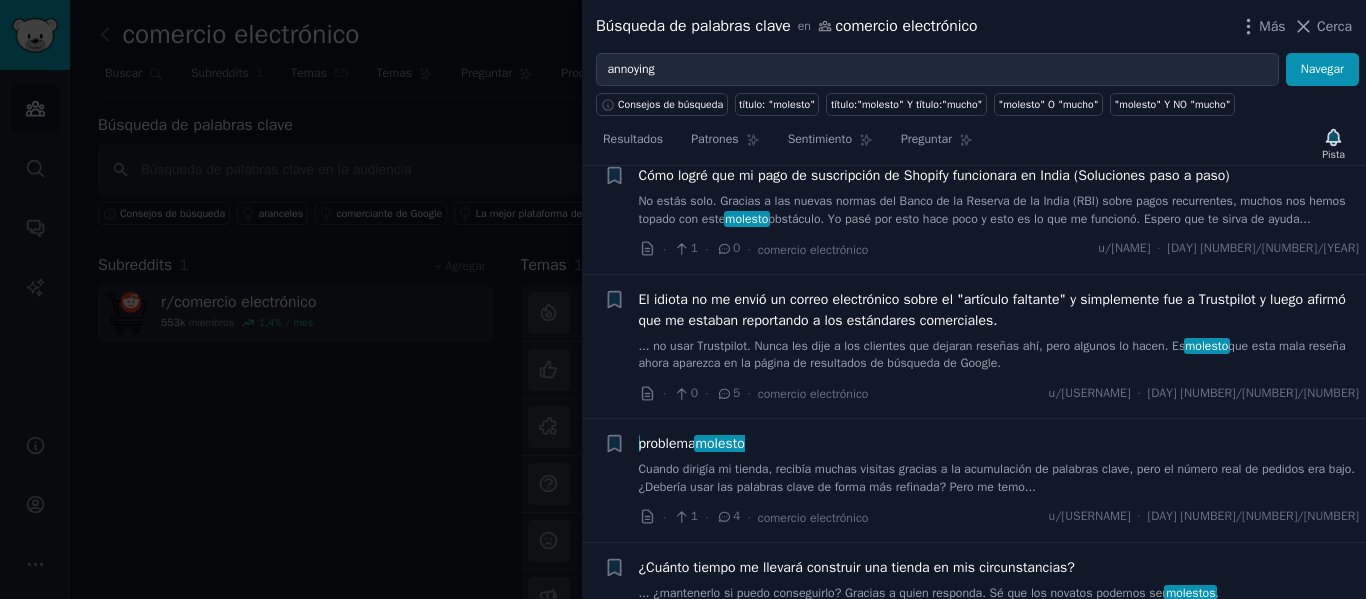 scroll, scrollTop: 1941, scrollLeft: 0, axis: vertical 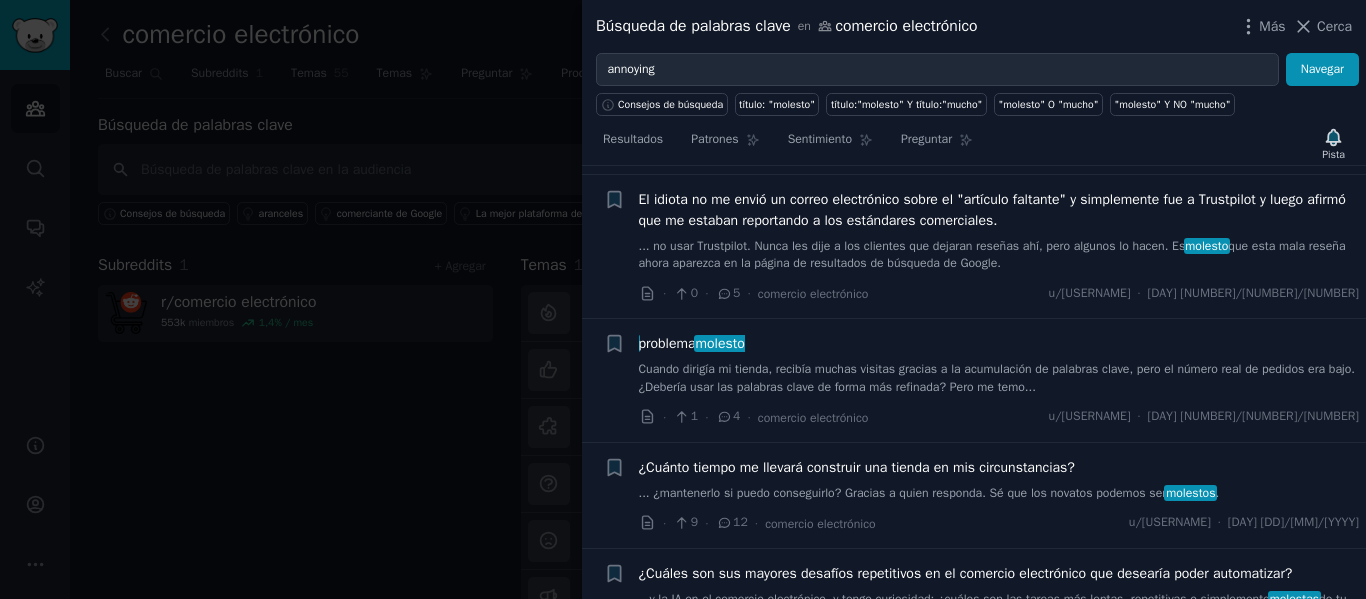 click on "Cuando dirigía mi tienda, recibía muchas visitas gracias a la acumulación de palabras clave, pero el número real de pedidos era bajo. ¿Debería usar las palabras clave de forma más refinada? Pero me temo..." at bounding box center (997, 378) 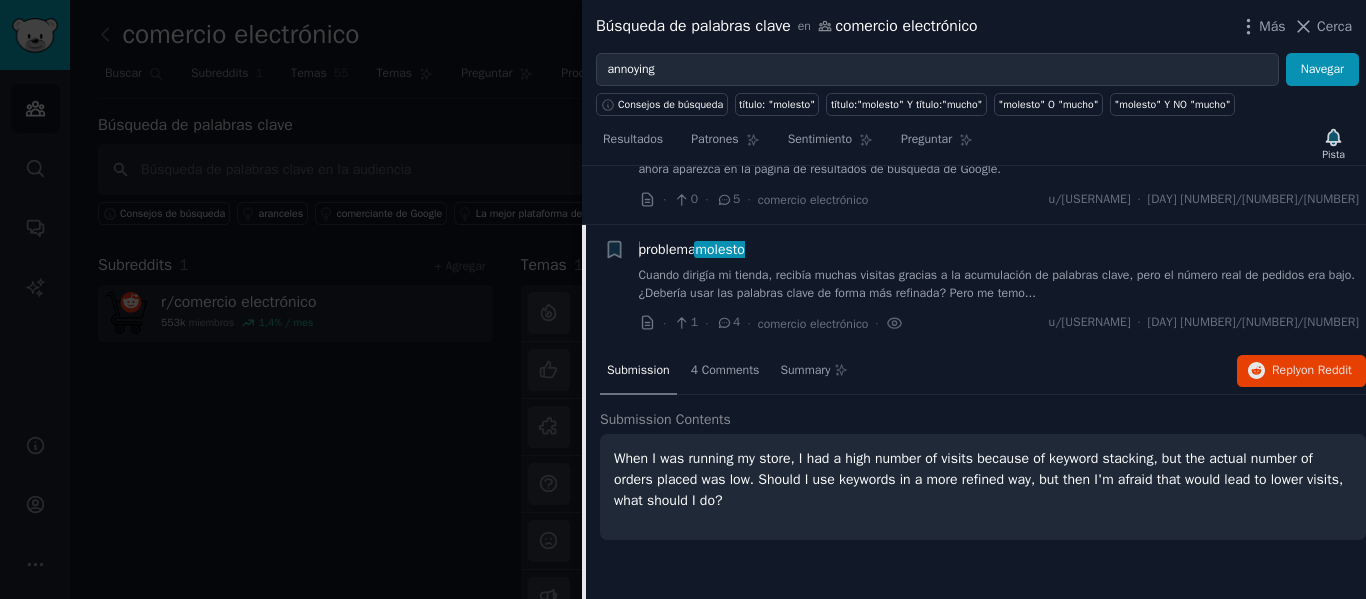scroll, scrollTop: 1679, scrollLeft: 0, axis: vertical 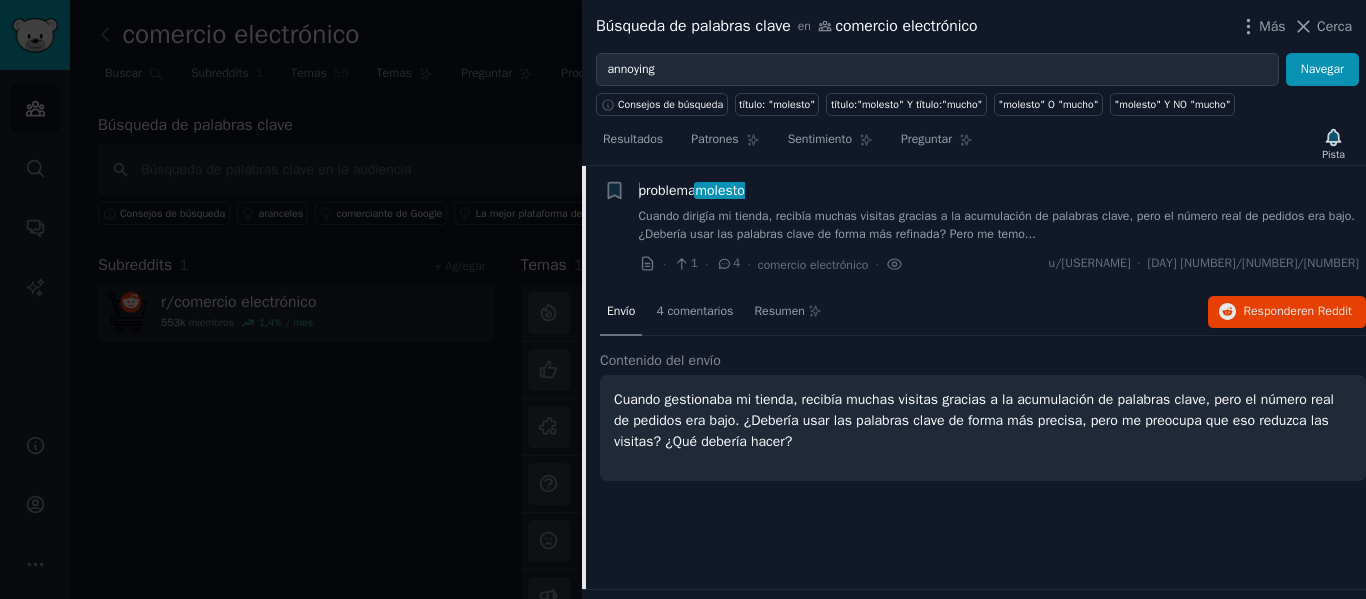 click on "problema molesto Cuando dirigía mi tienda, recibía muchas visitas gracias a la acumulación de palabras clave, pero el número real de pedidos era bajo. ¿Debería usar las palabras clave de forma más refinada? Pero me temo..." at bounding box center (999, 211) 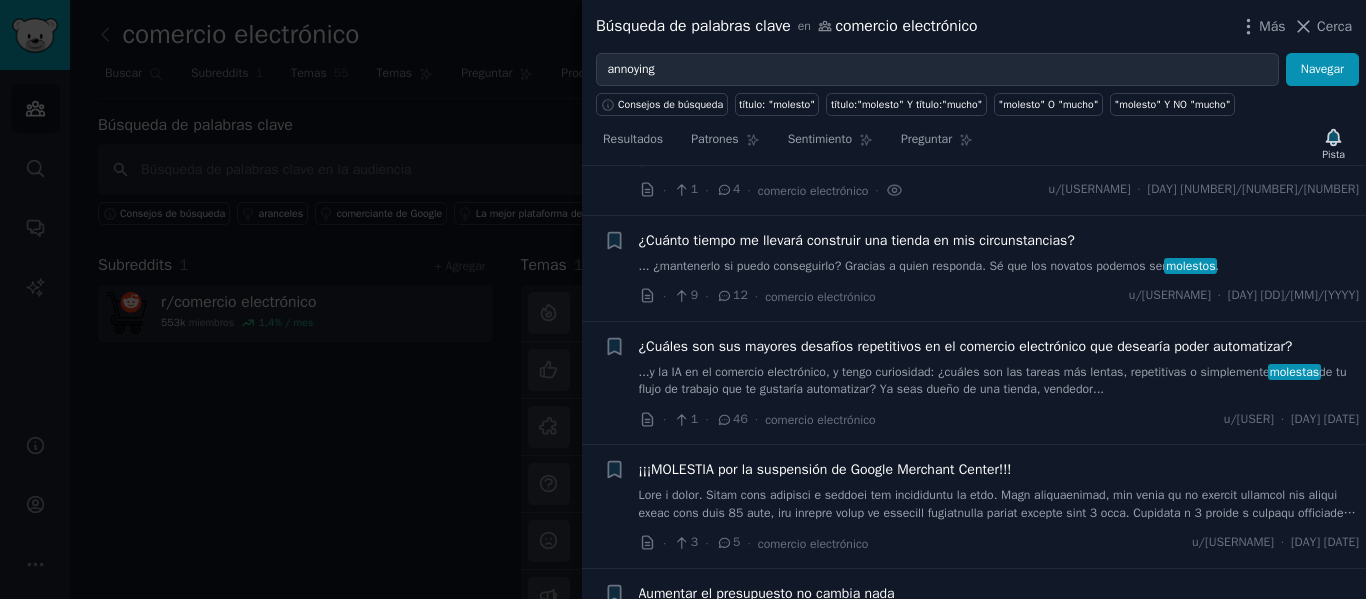 scroll, scrollTop: 1779, scrollLeft: 0, axis: vertical 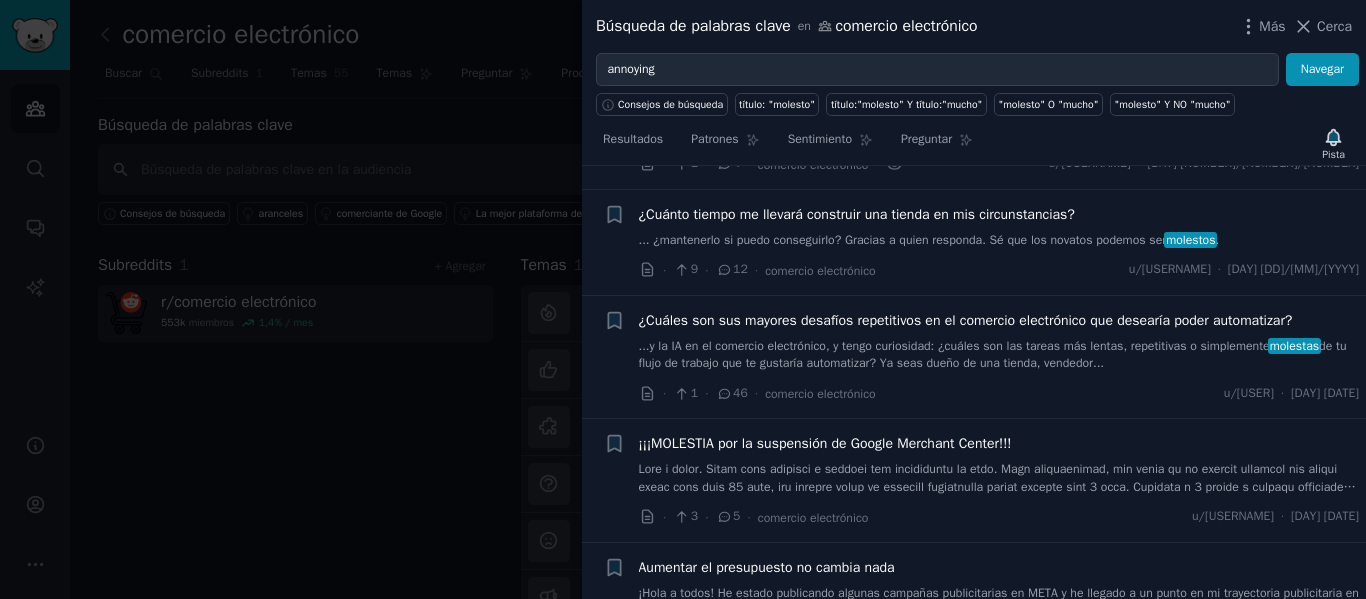 click on "de tu flujo de trabajo que te gustaría automatizar? Ya seas dueño de una tienda, vendedor..." at bounding box center (993, 355) 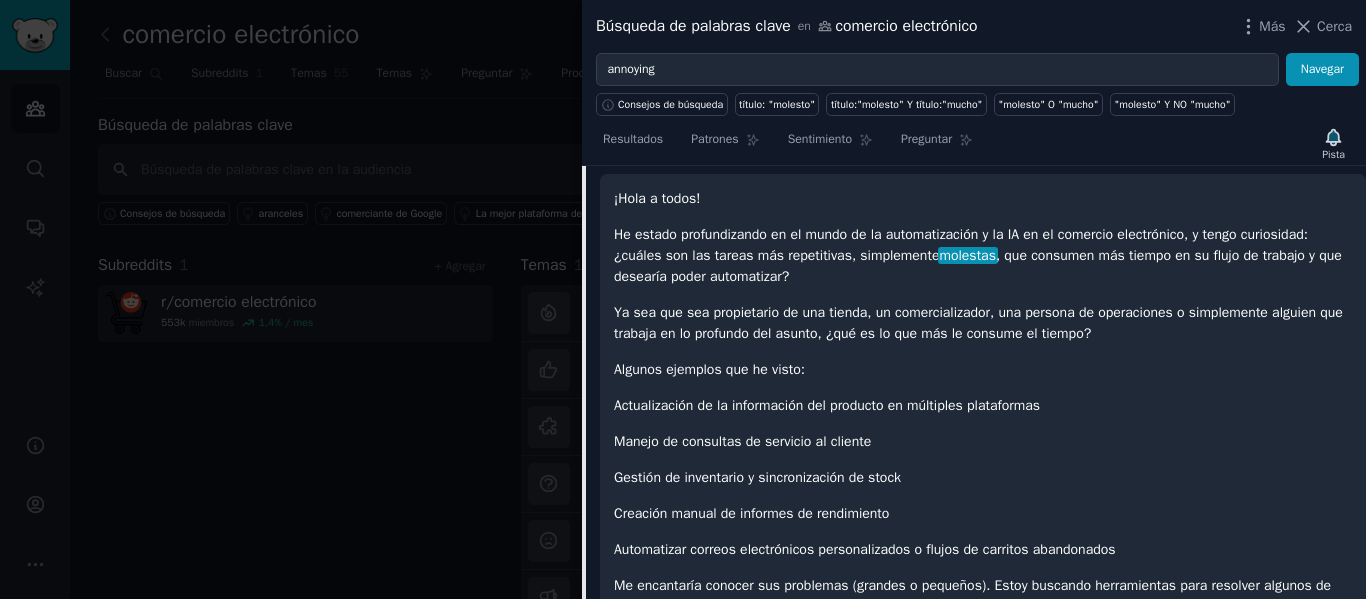 scroll, scrollTop: 2209, scrollLeft: 0, axis: vertical 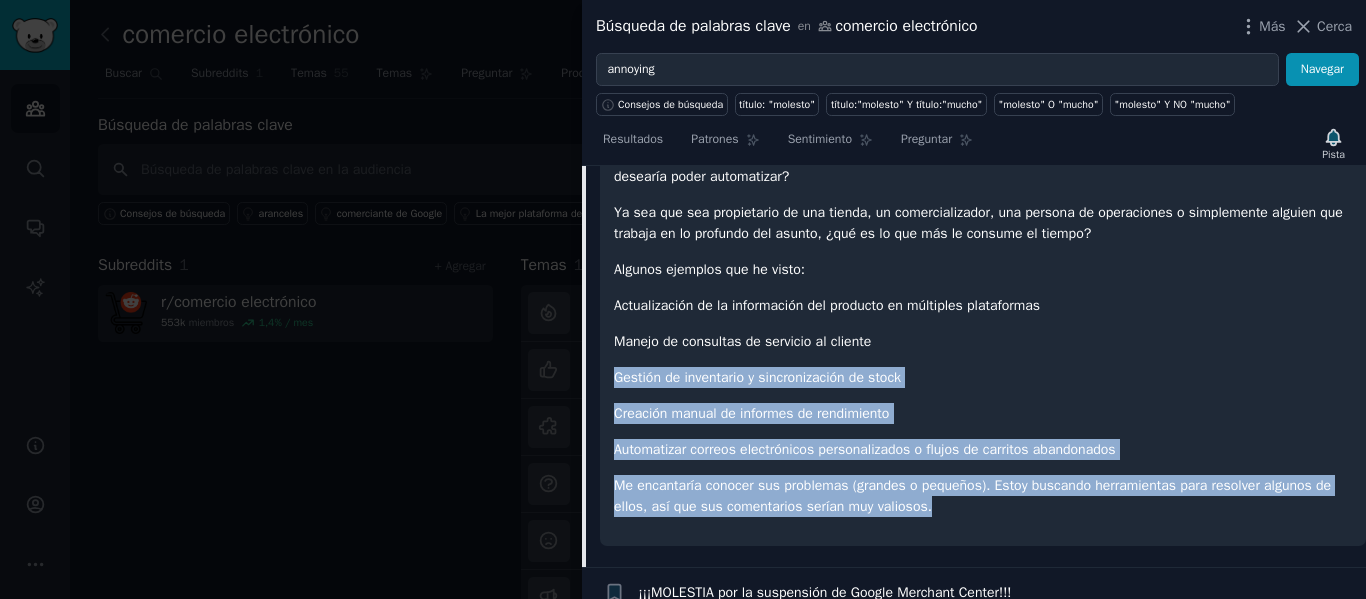 drag, startPoint x: 616, startPoint y: 375, endPoint x: 932, endPoint y: 511, distance: 344.02325 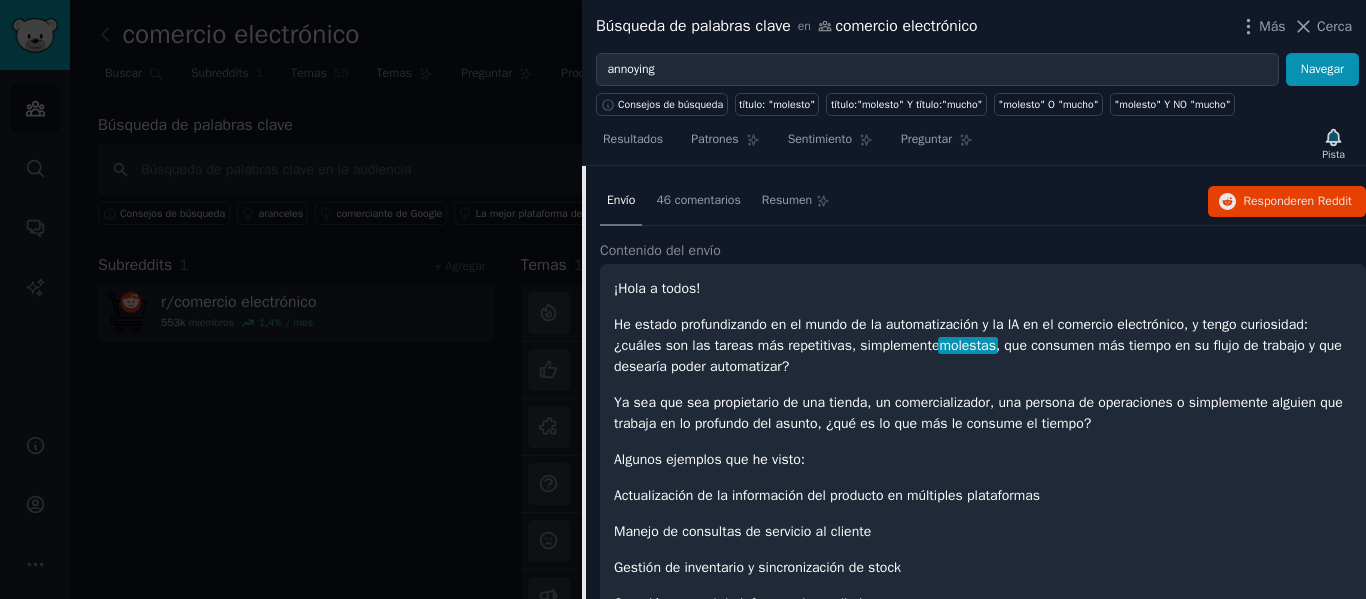 scroll, scrollTop: 2009, scrollLeft: 0, axis: vertical 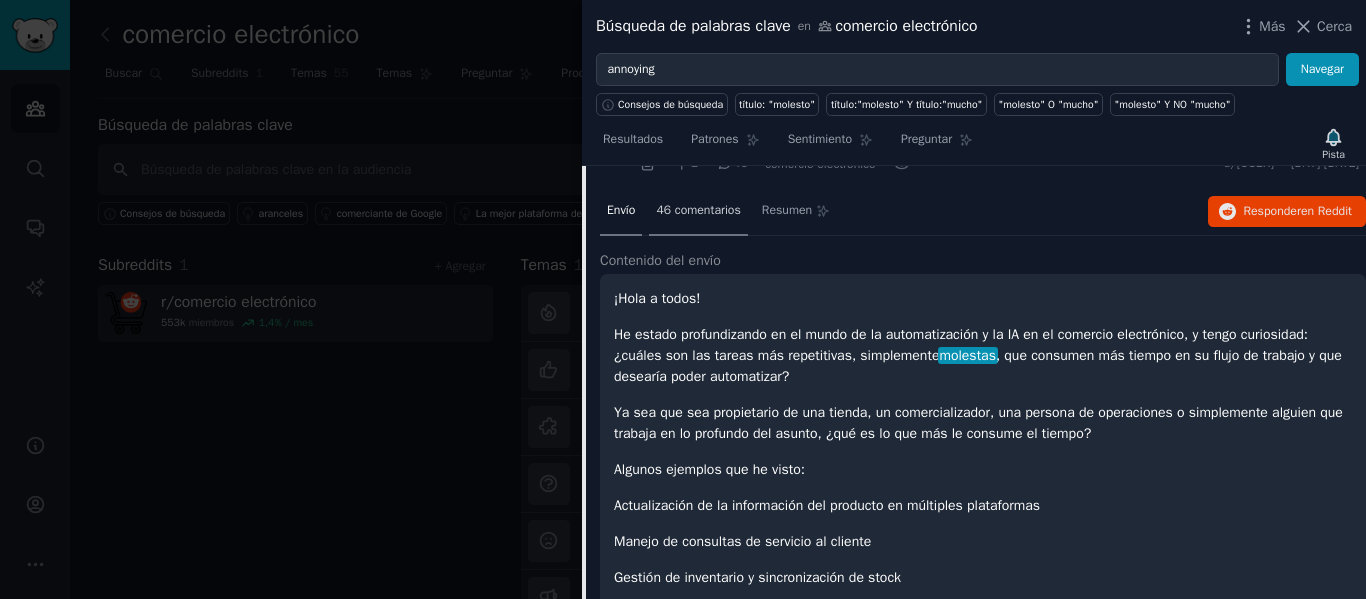 click on "46 comentarios" at bounding box center [698, 211] 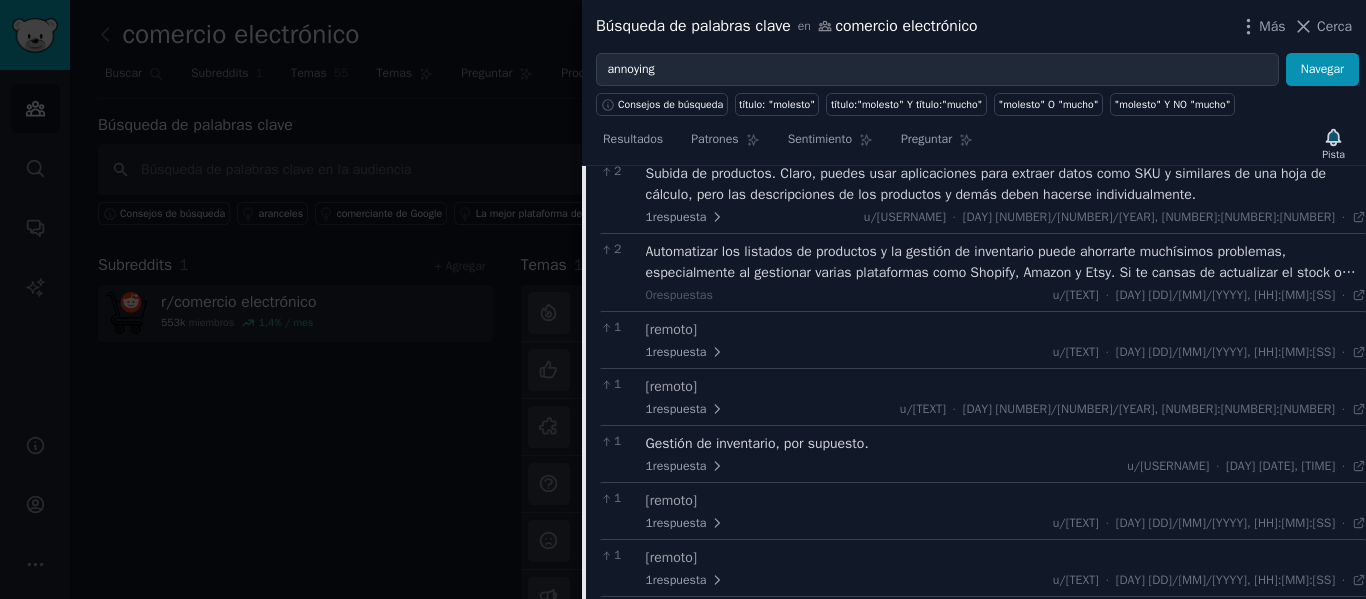 scroll, scrollTop: 2309, scrollLeft: 0, axis: vertical 